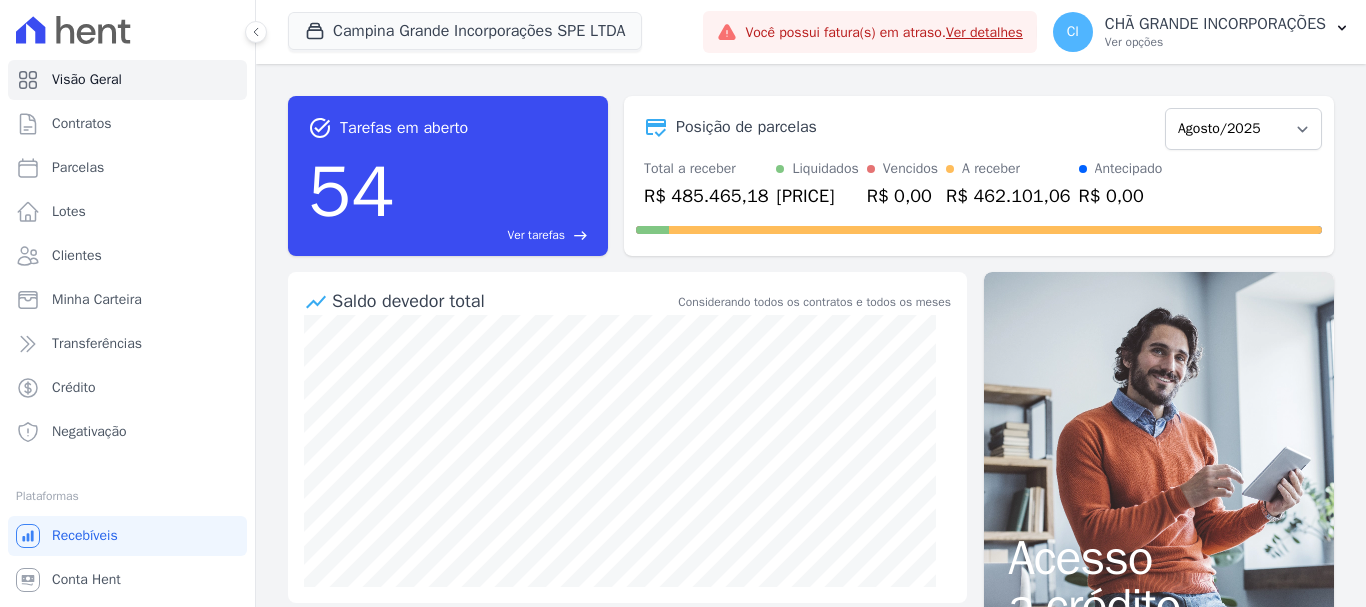 scroll, scrollTop: 0, scrollLeft: 0, axis: both 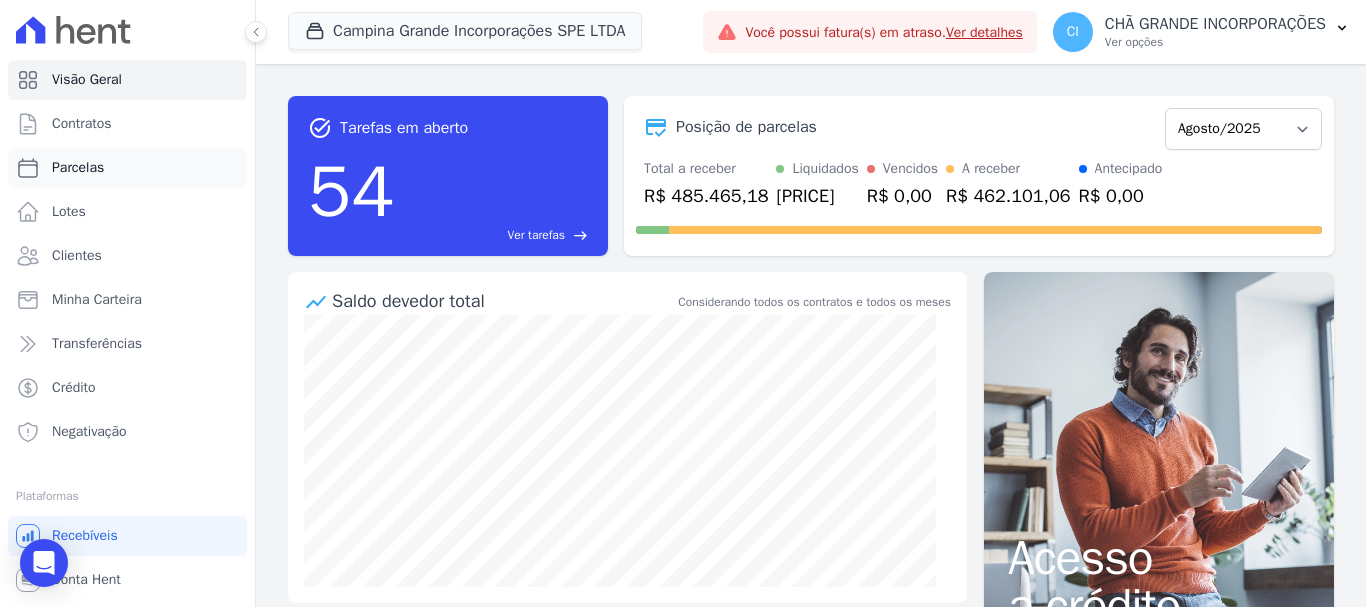 click on "Parcelas" at bounding box center (78, 168) 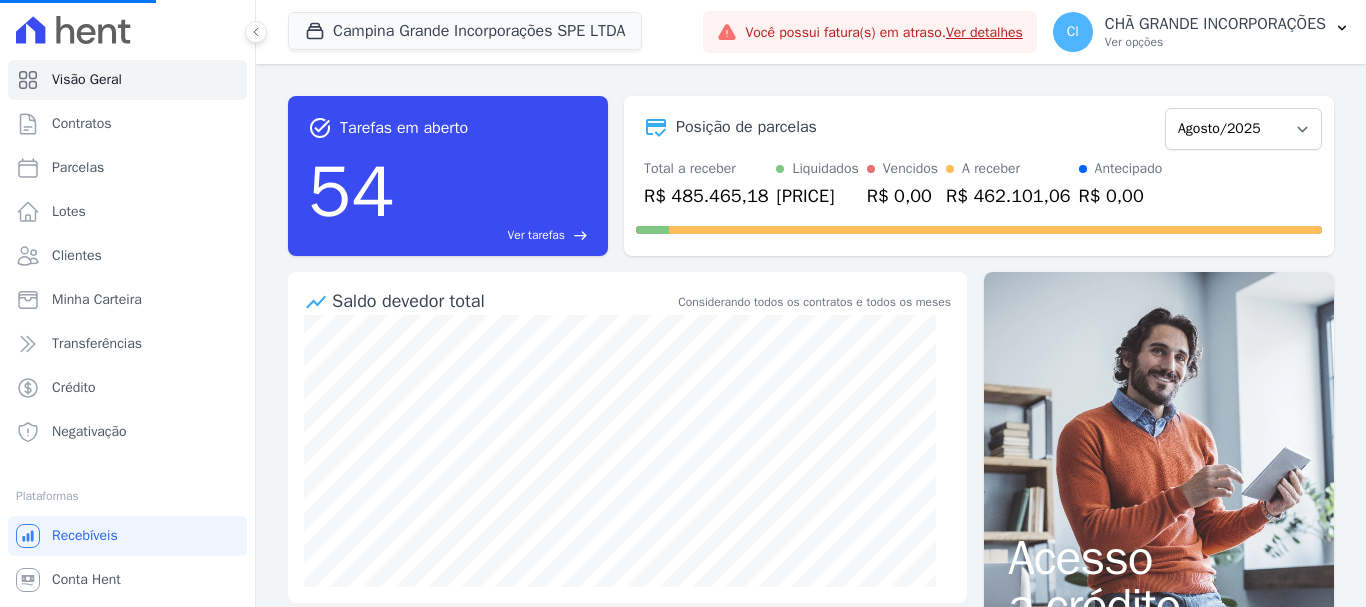 select 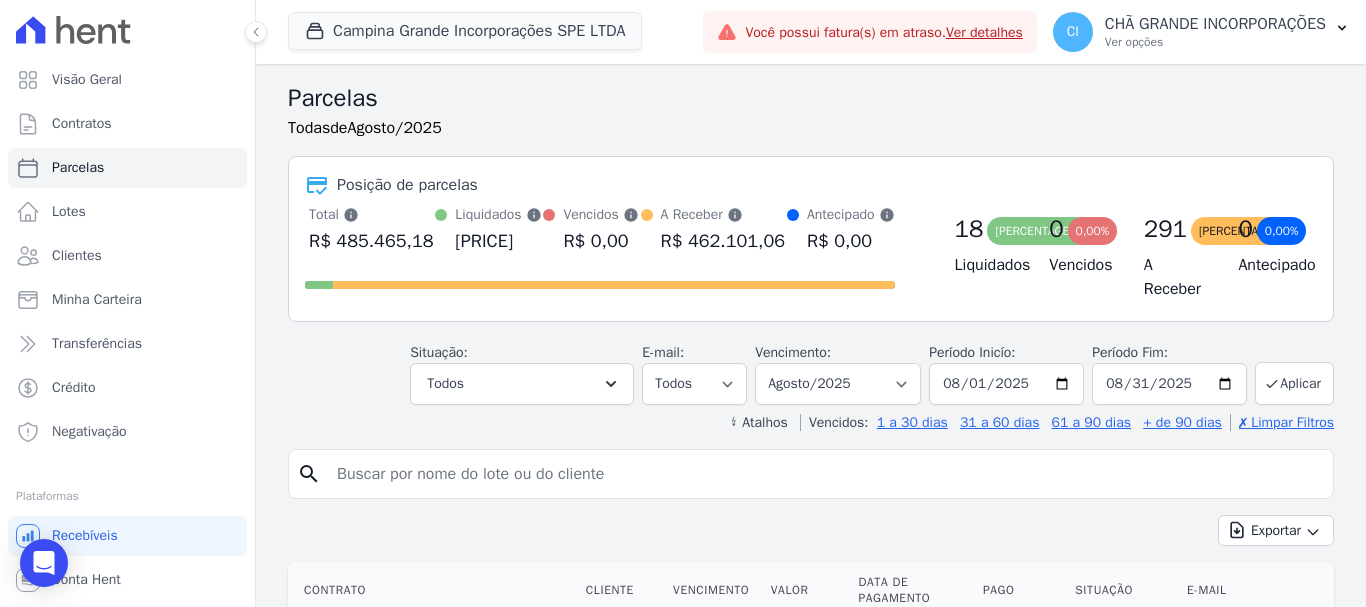 click at bounding box center [825, 474] 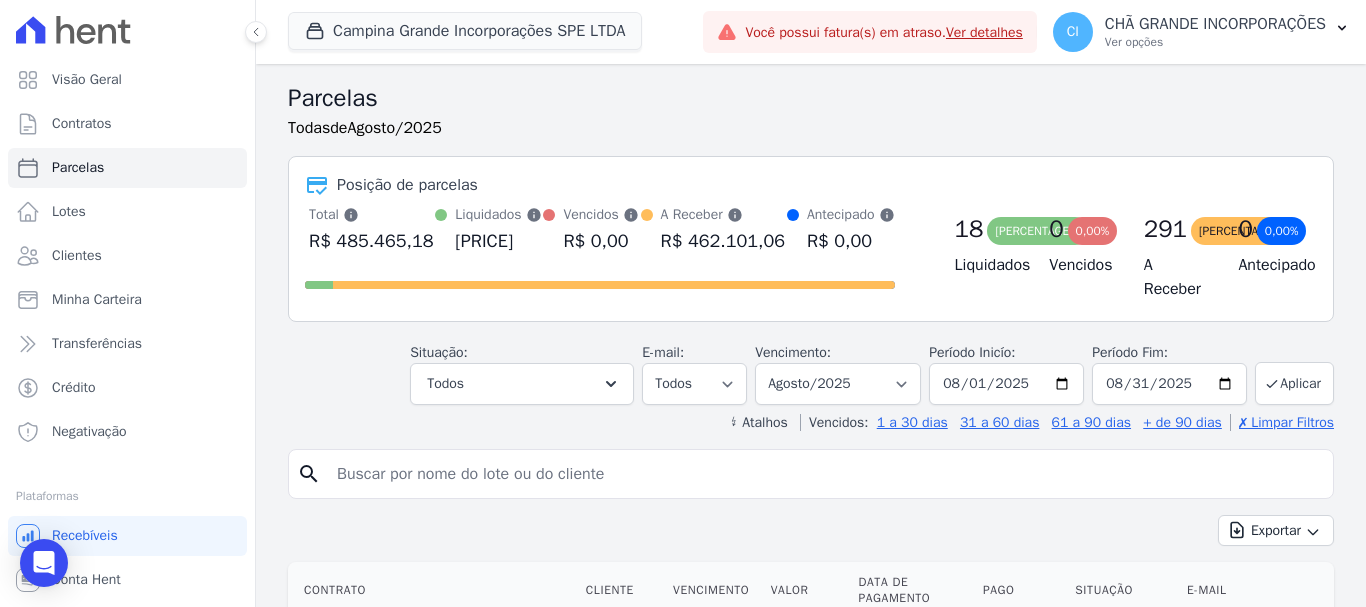 paste on "[FIRST] [MIDDLE] [LAST]" 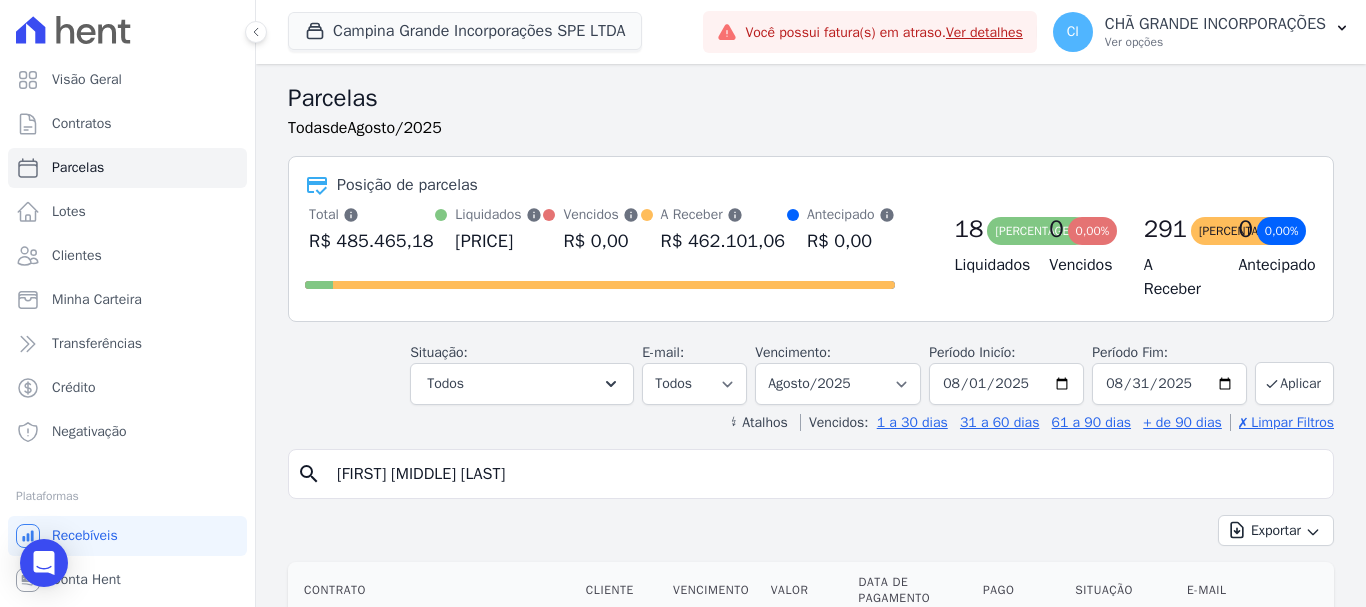 type on "[FIRST] [MIDDLE] [LAST]" 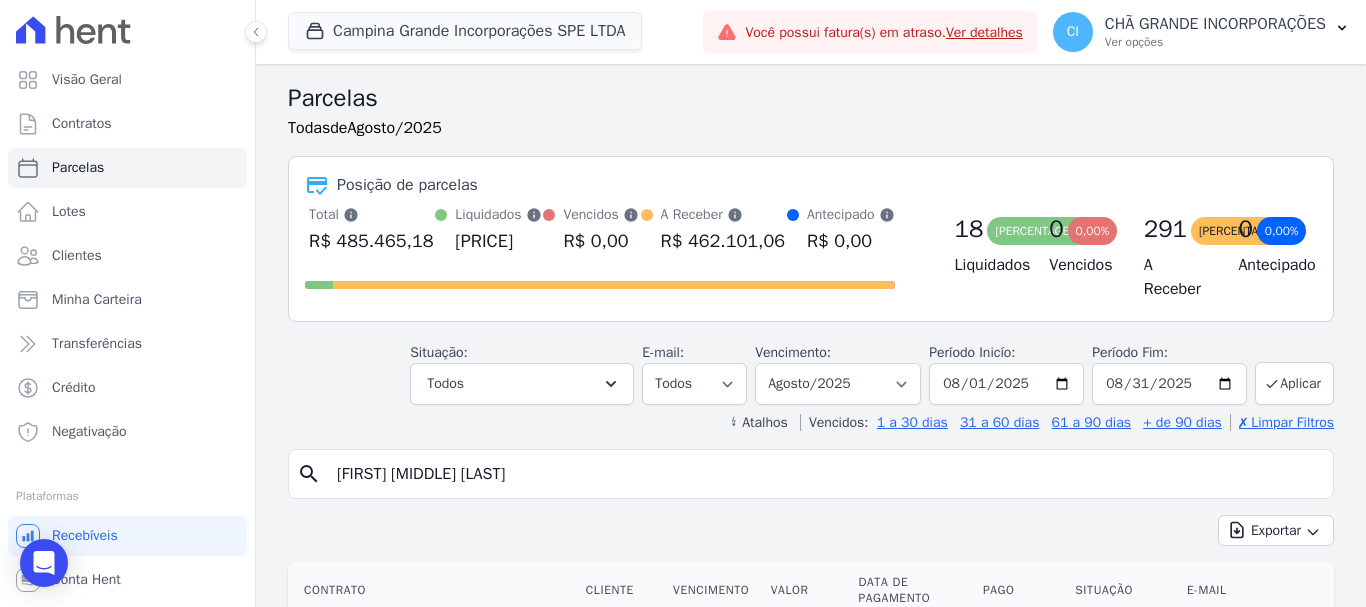 select 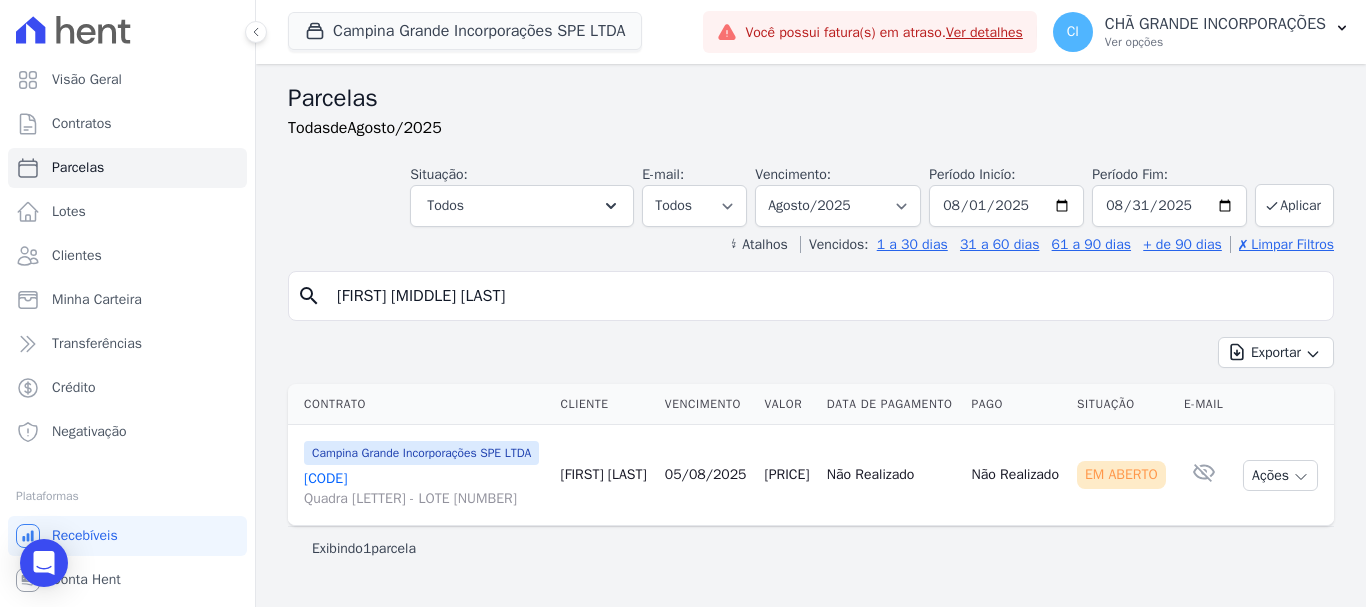 scroll, scrollTop: 16, scrollLeft: 0, axis: vertical 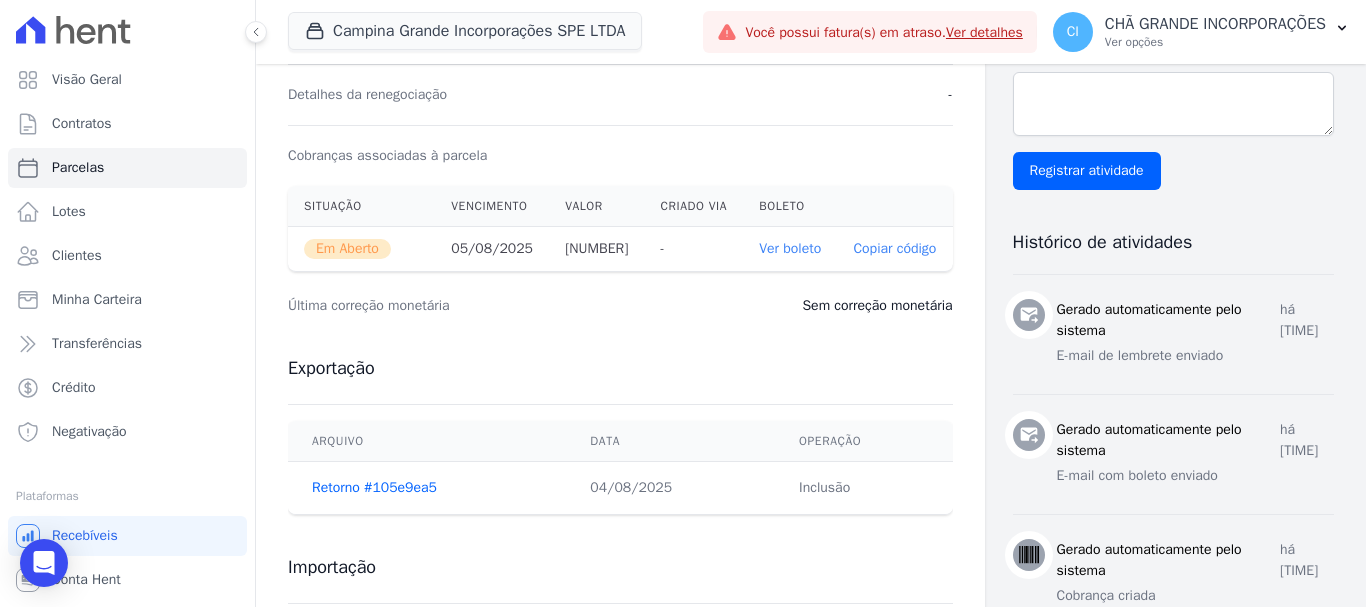 click on "Ver boleto" at bounding box center [790, 248] 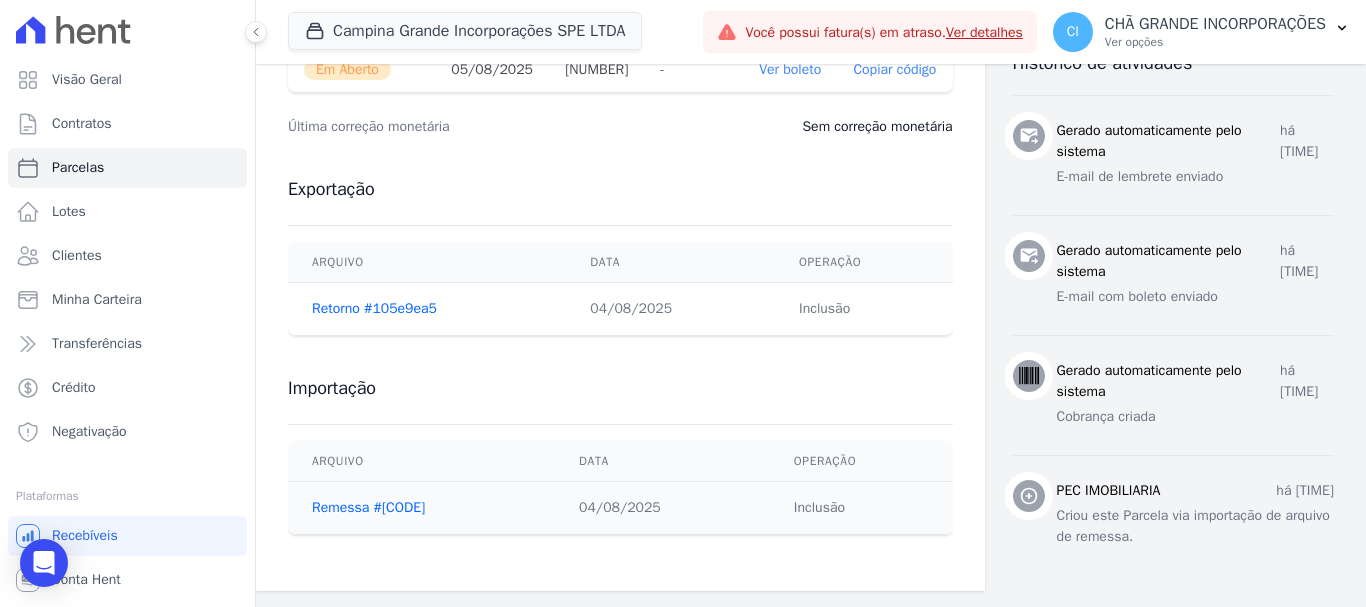scroll, scrollTop: 679, scrollLeft: 0, axis: vertical 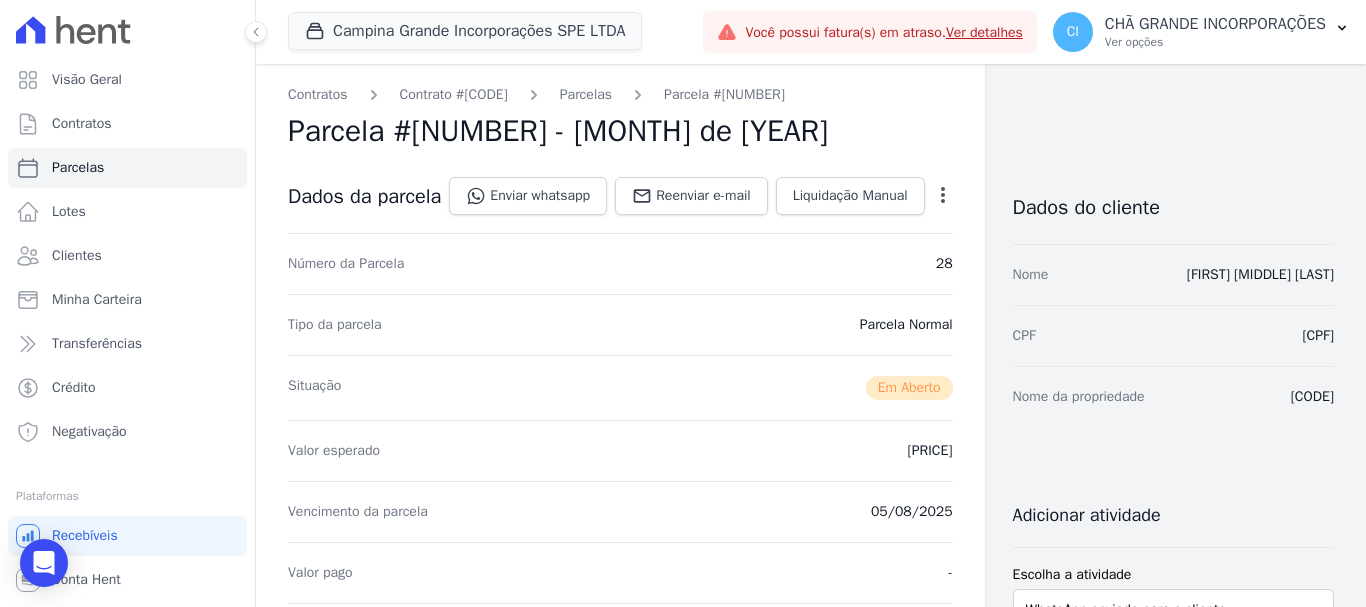 select 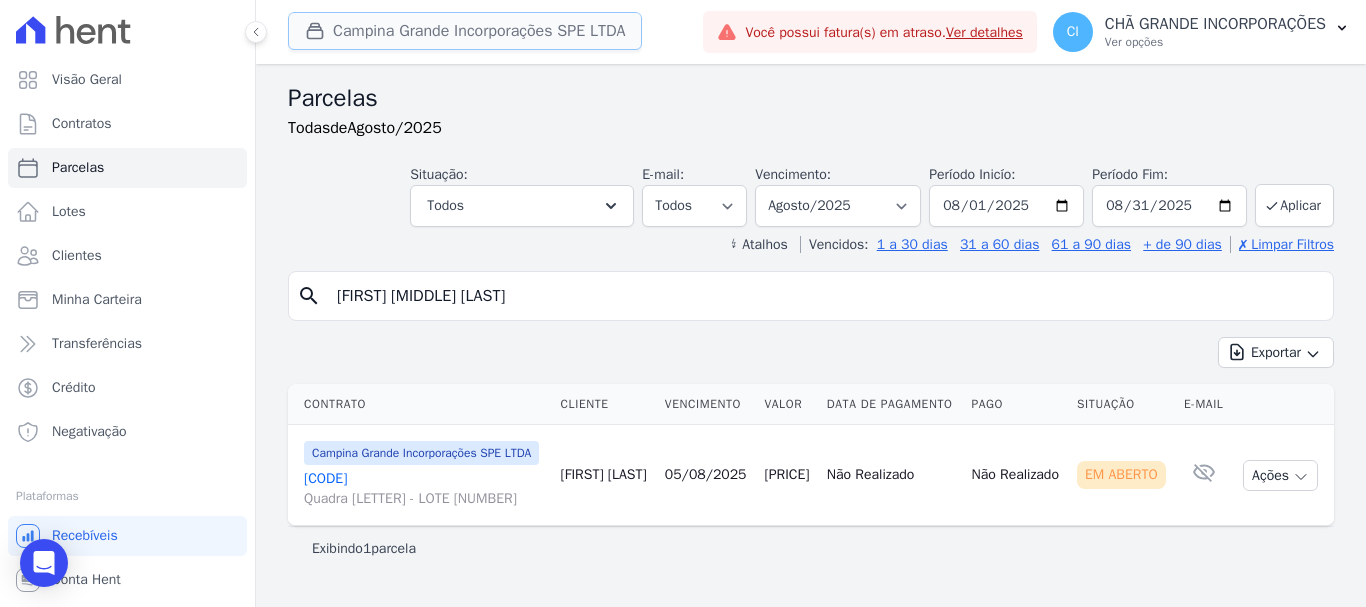 click on "Campina Grande Incorporações SPE LTDA" at bounding box center [465, 31] 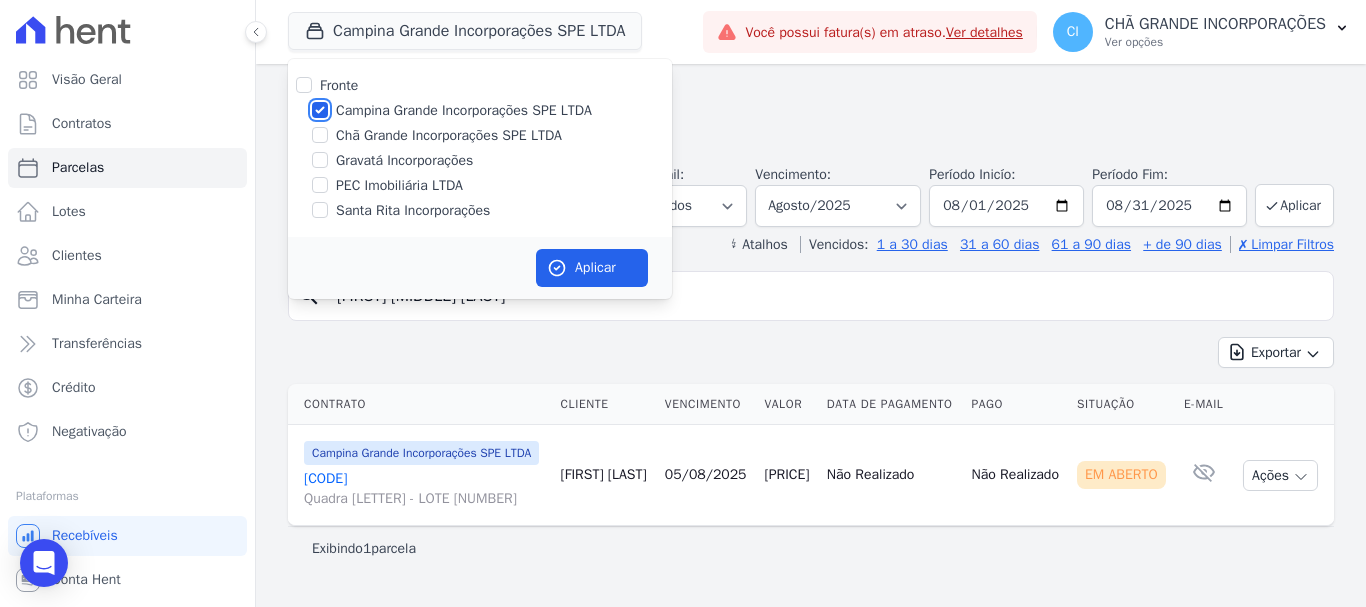 click on "Campina Grande Incorporações SPE LTDA" at bounding box center (320, 110) 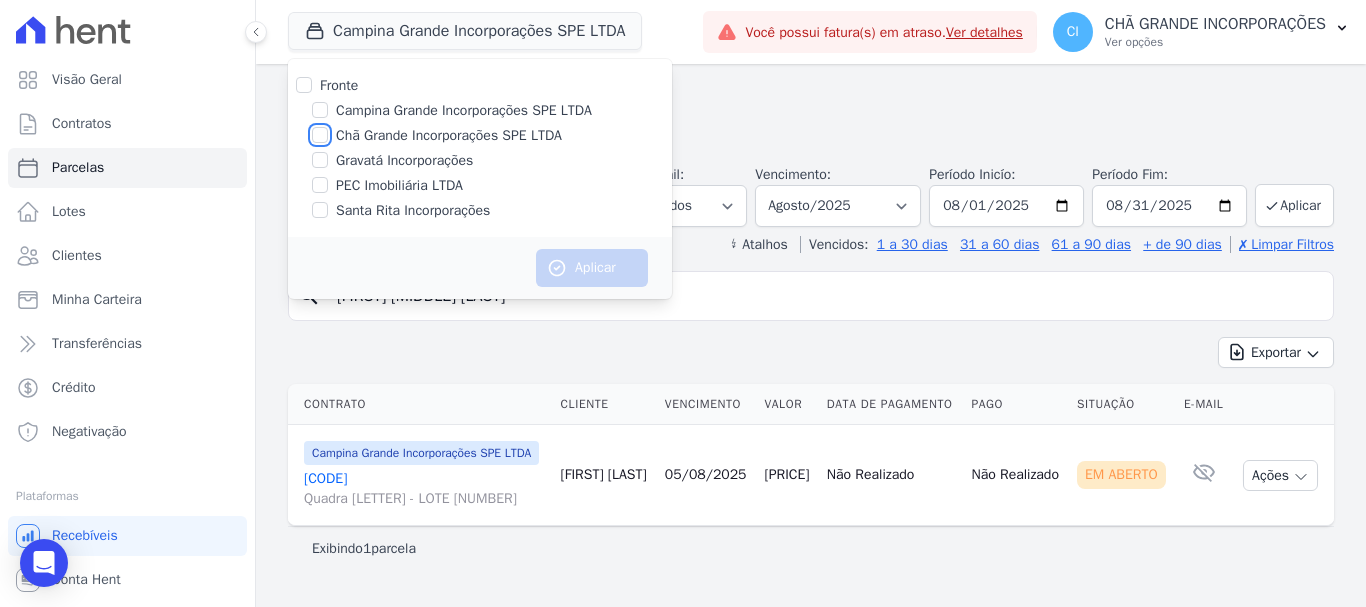 click on "Chã Grande Incorporações SPE LTDA" at bounding box center [320, 135] 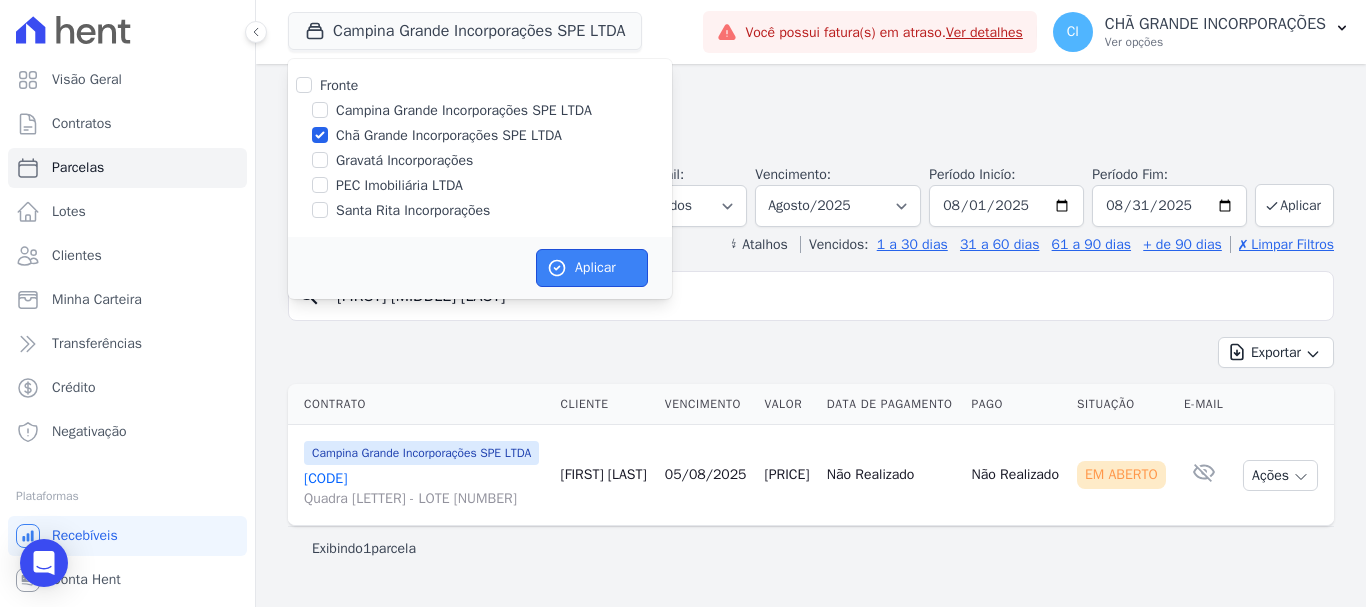 click on "Aplicar" at bounding box center (592, 268) 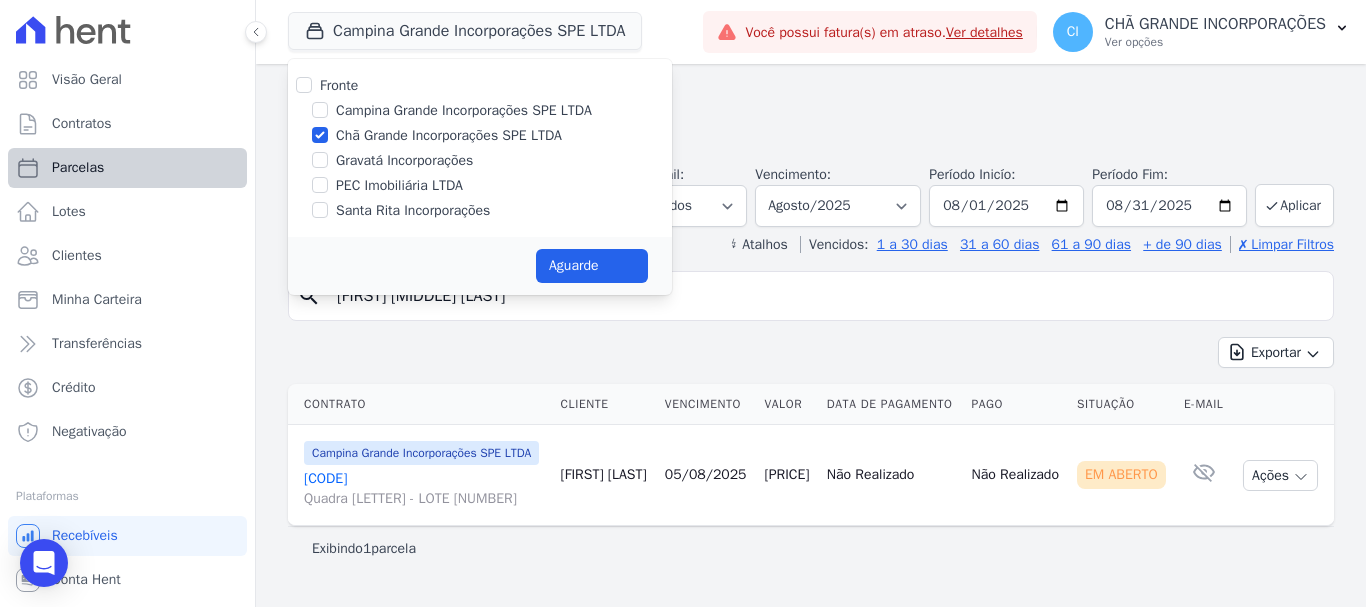 select 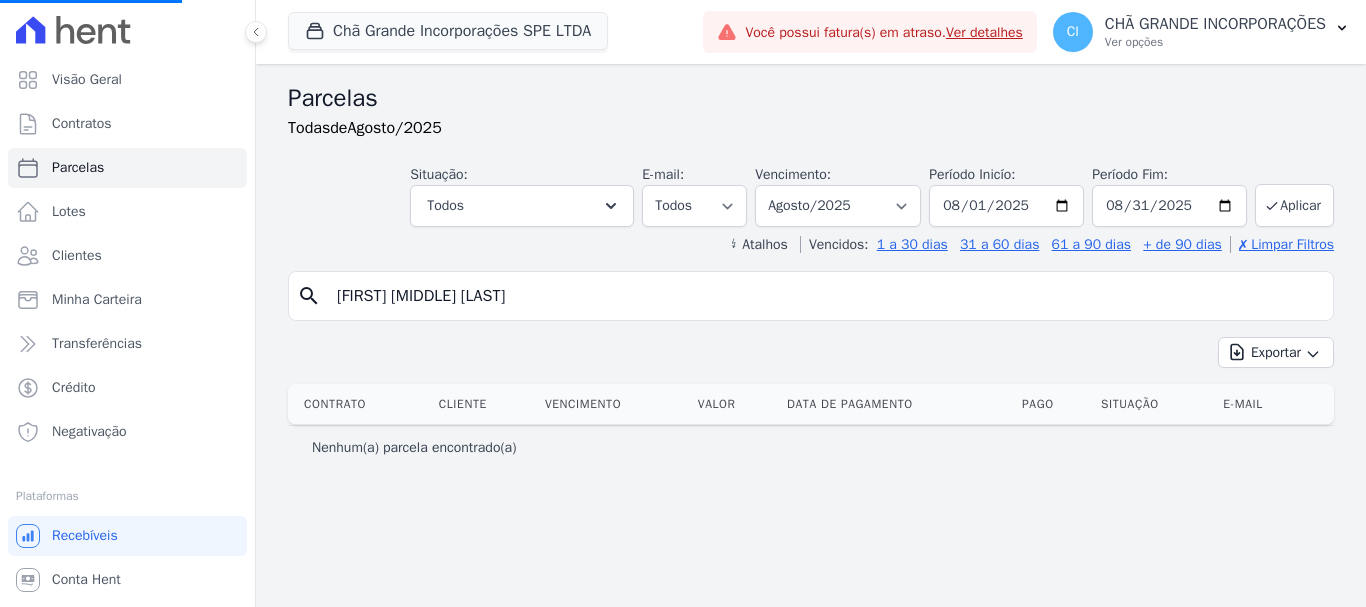 click on "[FIRST] [MIDDLE] [LAST]" at bounding box center [825, 296] 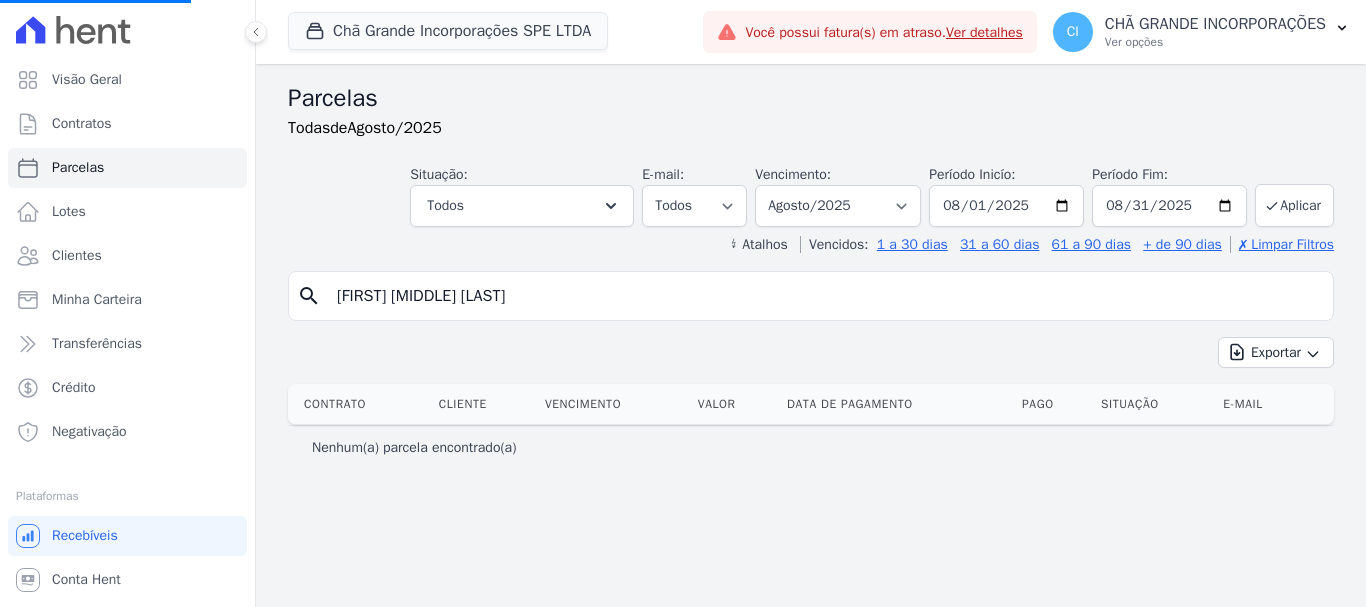 click on "[FIRST] [MIDDLE] [LAST]" at bounding box center [825, 296] 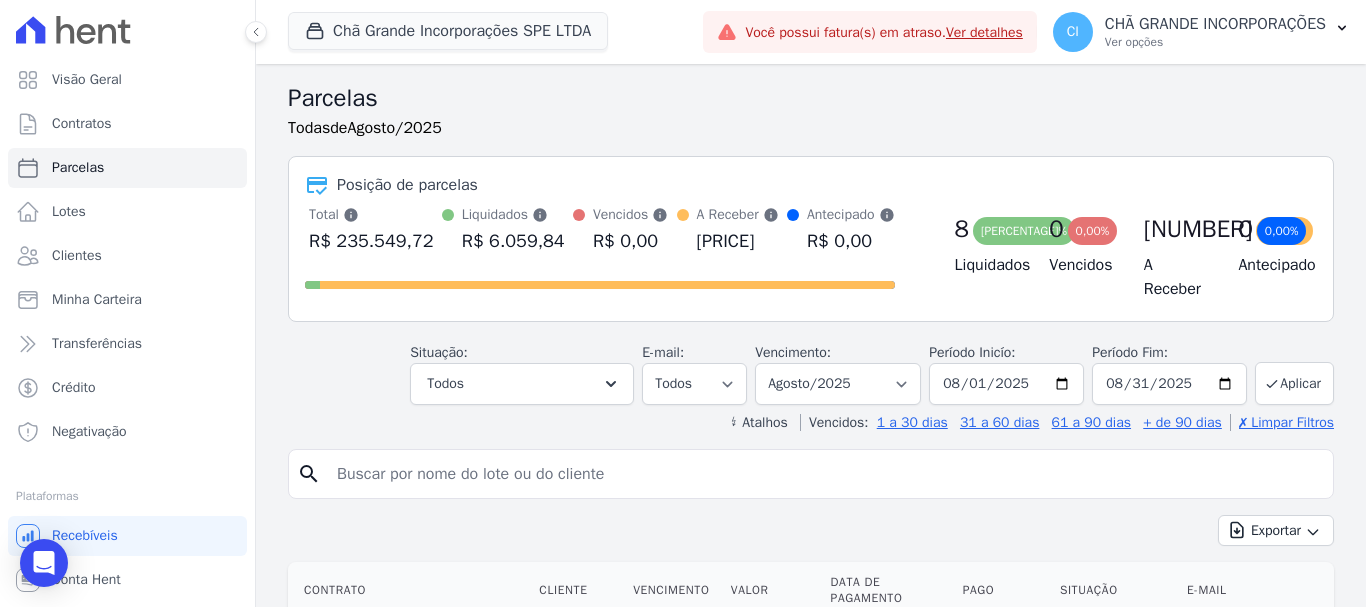 click at bounding box center (825, 474) 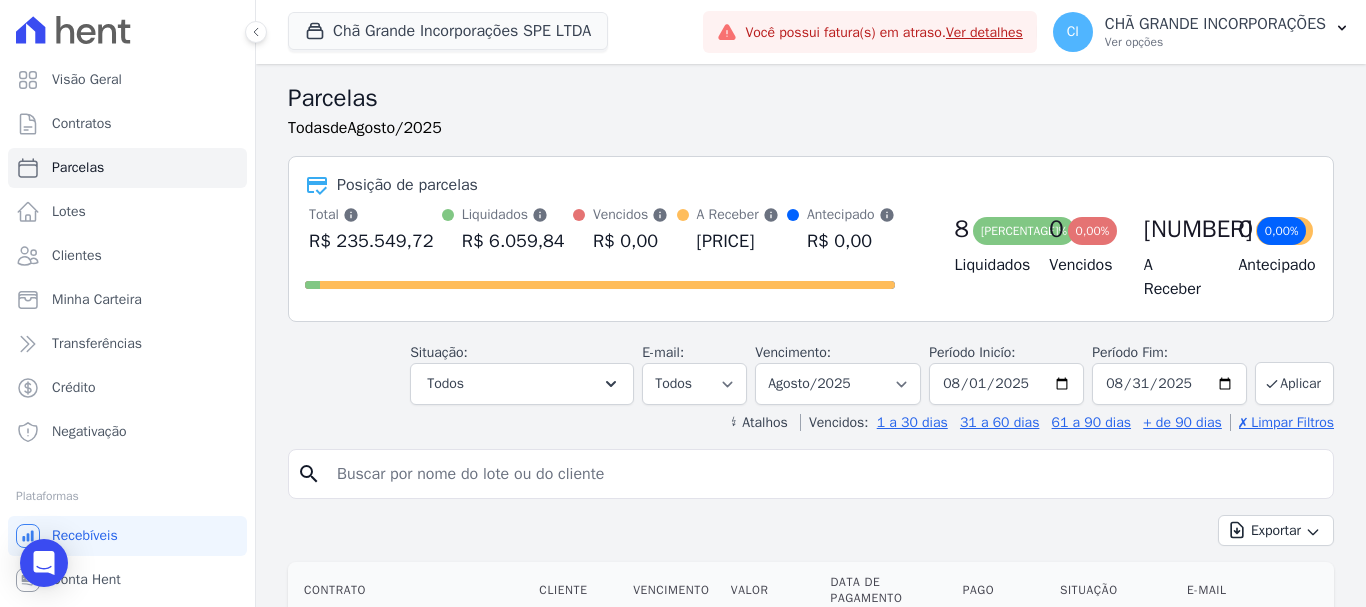 type on "[FIRST] [LAST] [LAST]" 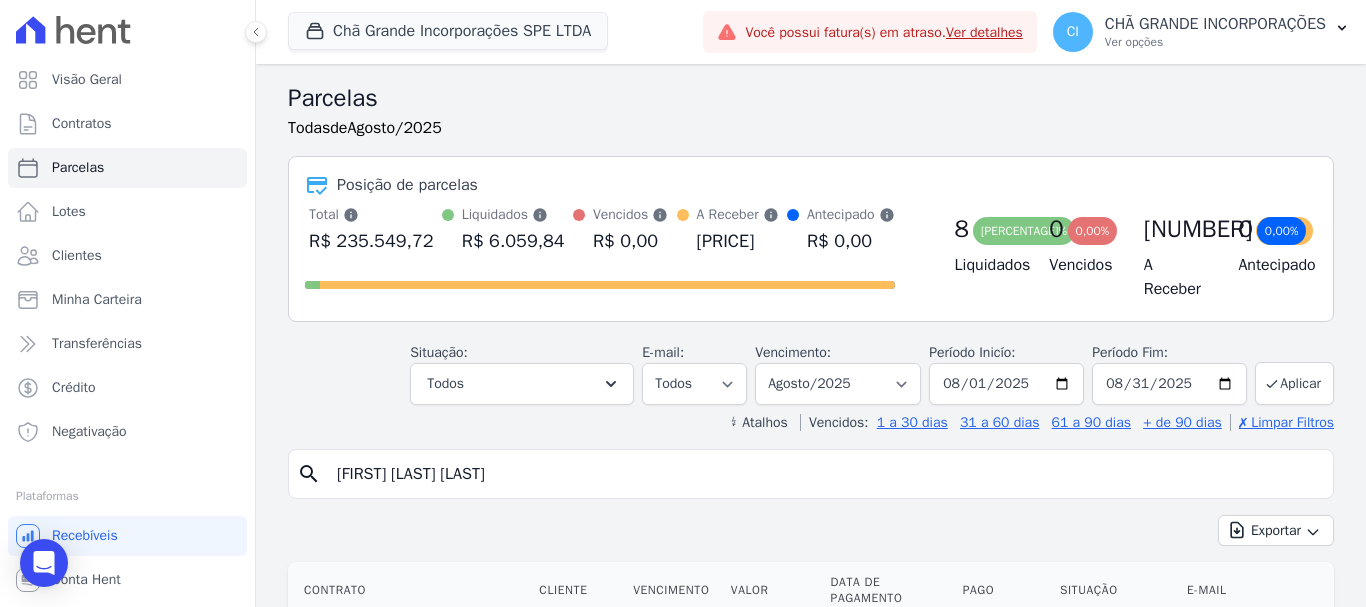 select 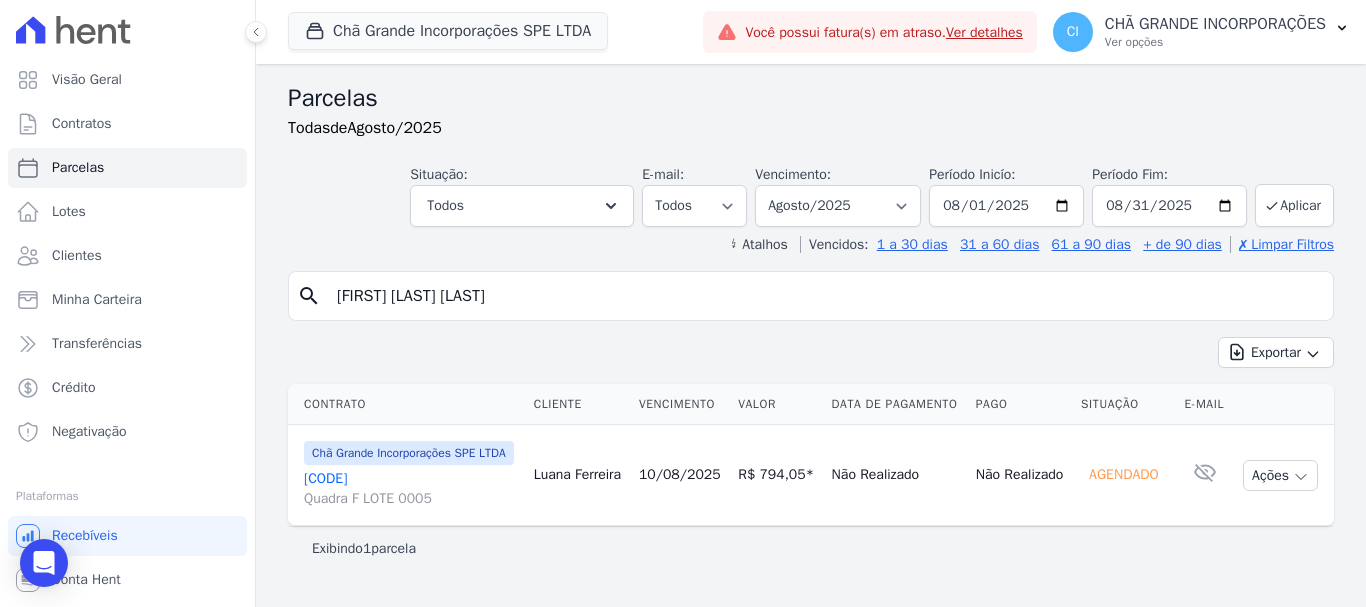 scroll, scrollTop: 16, scrollLeft: 0, axis: vertical 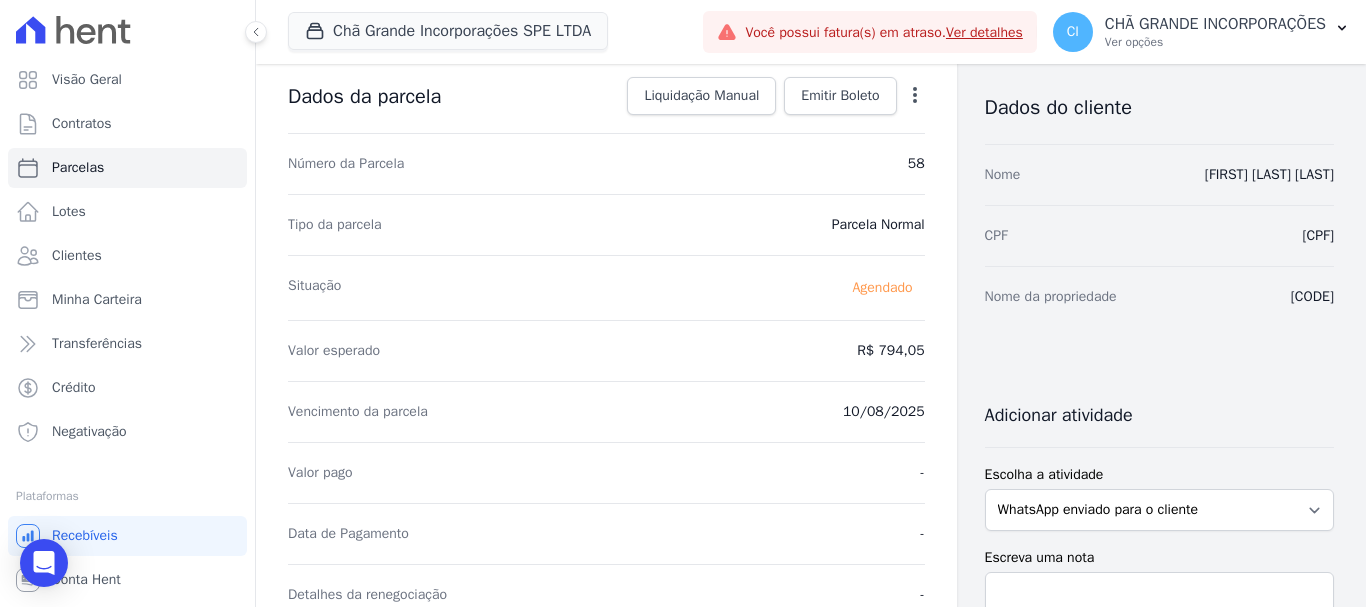 select 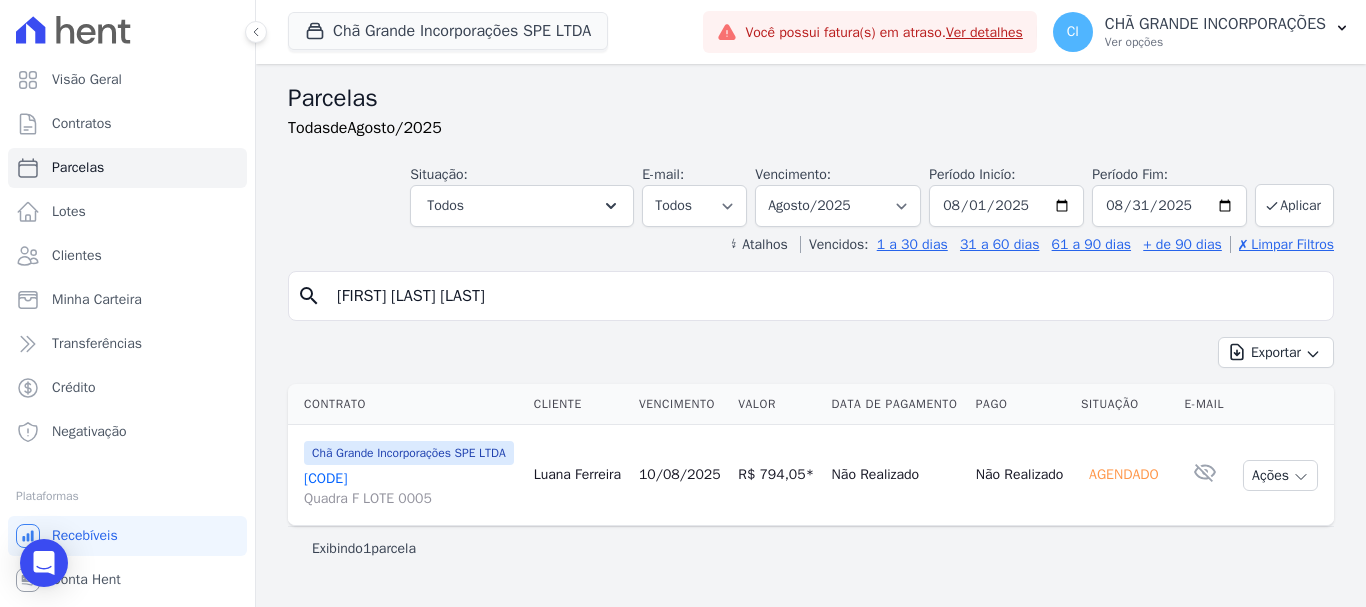 scroll, scrollTop: 16, scrollLeft: 0, axis: vertical 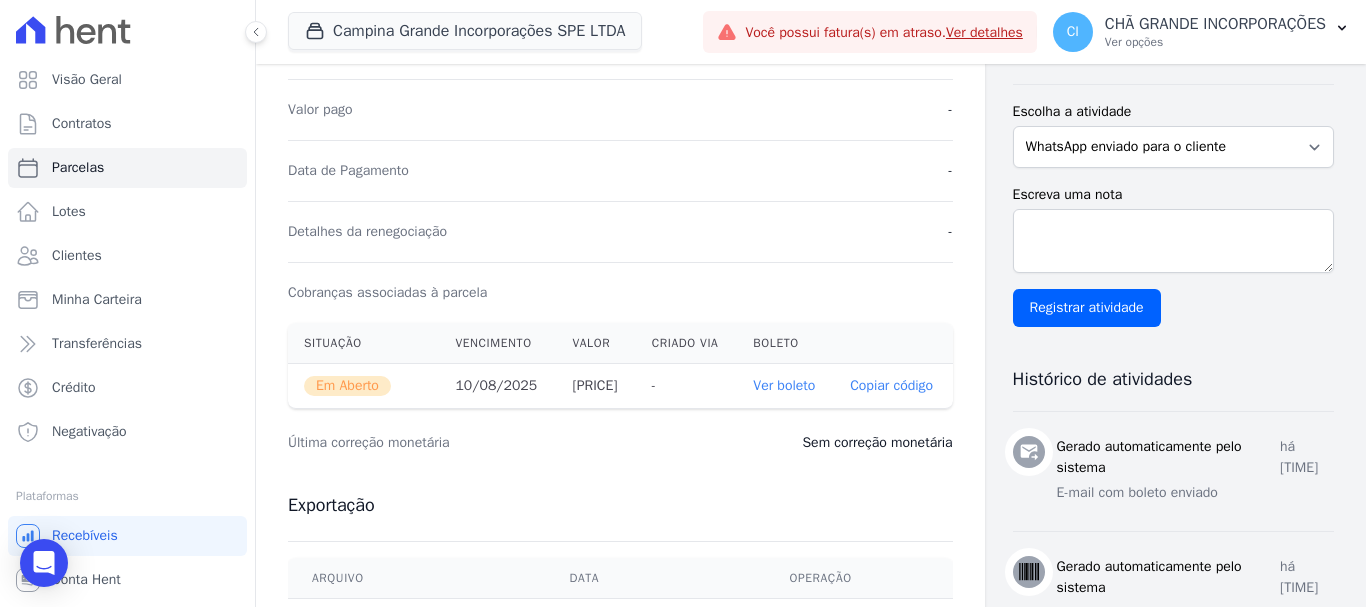 select 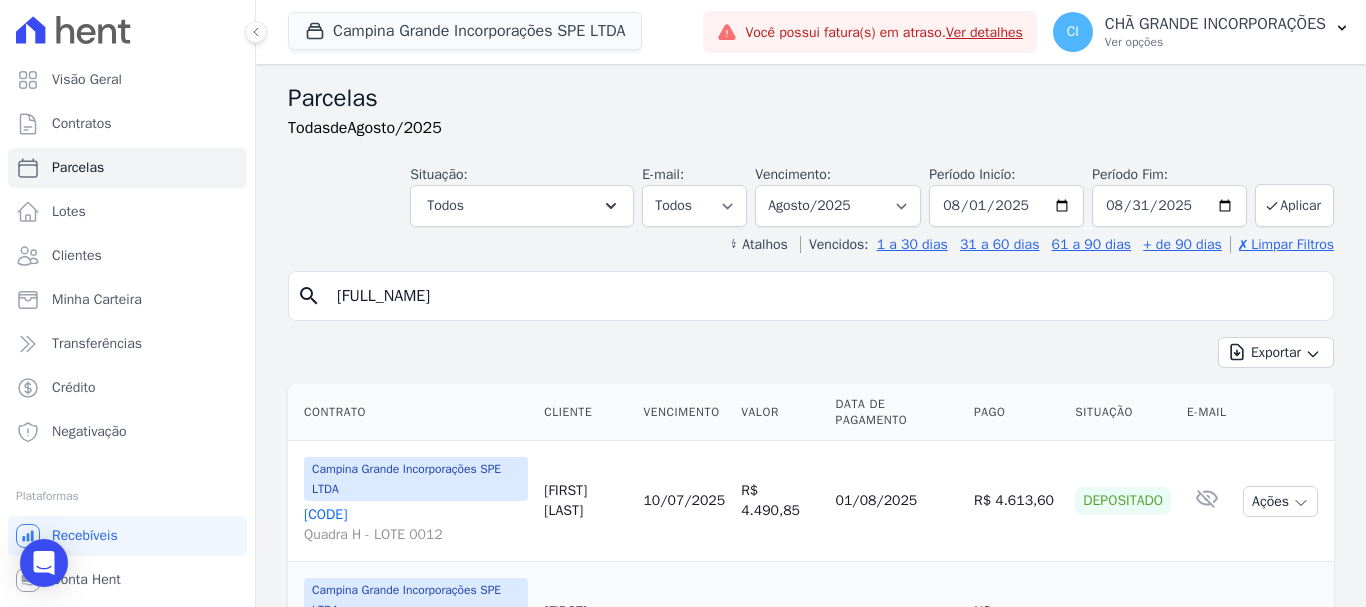 select 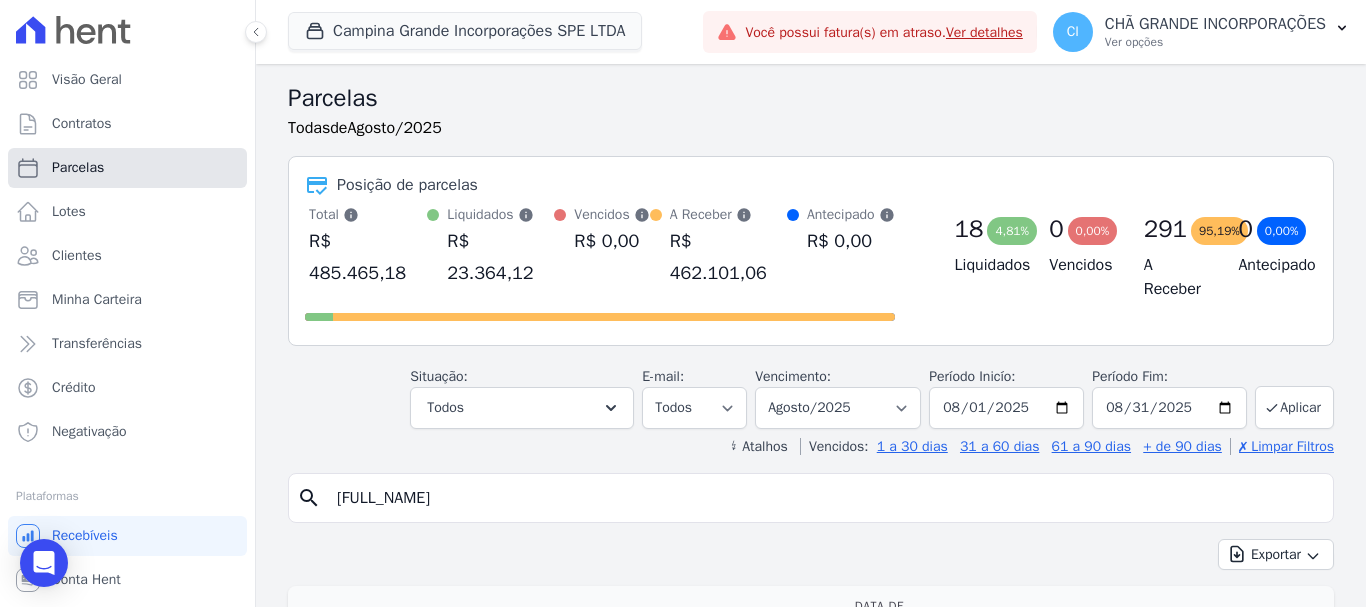 click on "Parcelas" at bounding box center (78, 168) 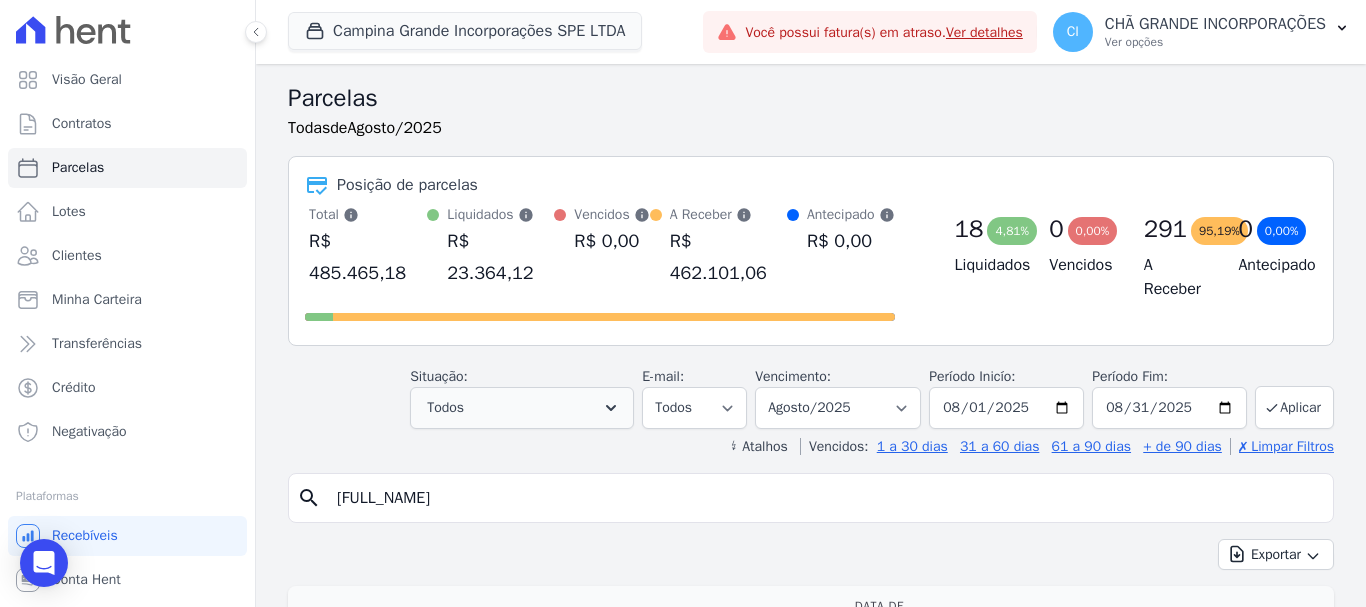 select 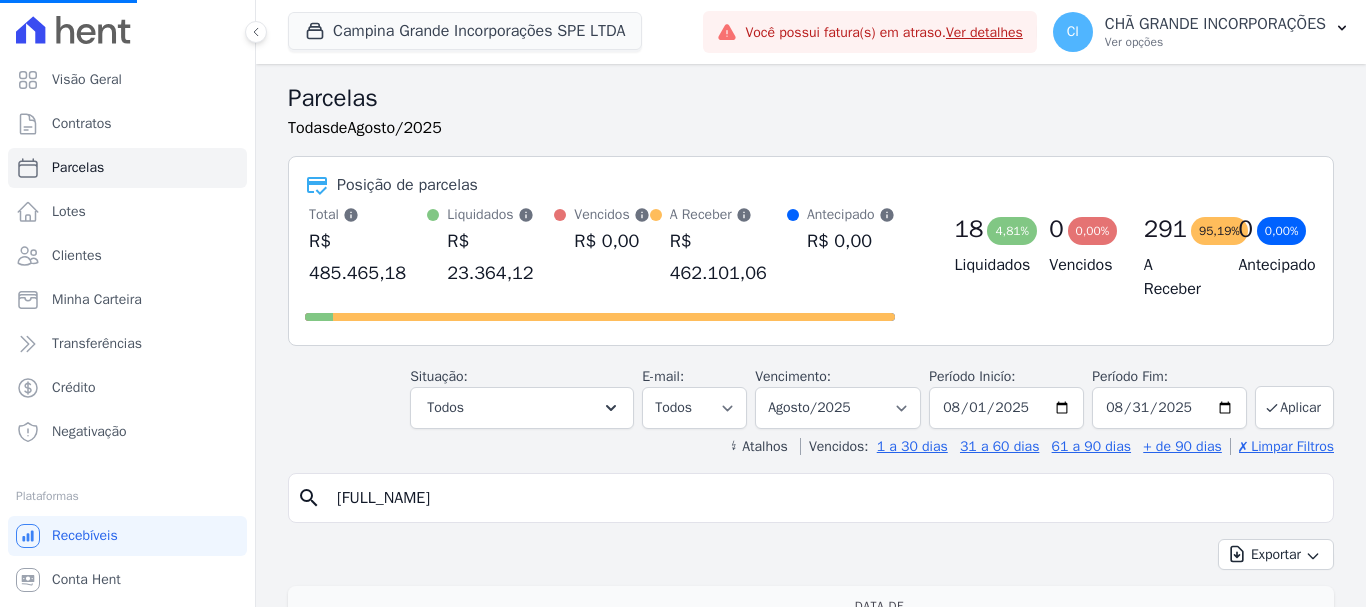click on "ALLAN BASTOS DE VASCONCELOS" at bounding box center [825, 498] 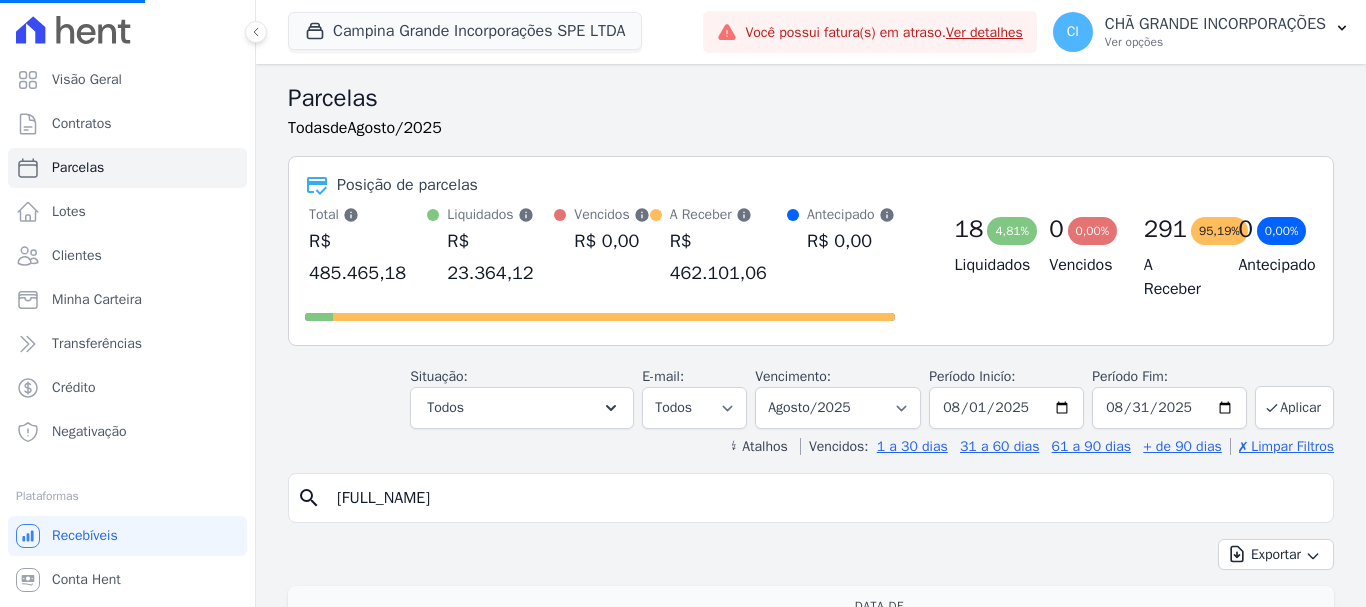 click on "ALLAN BASTOS DE VASCONCELOS" at bounding box center [825, 498] 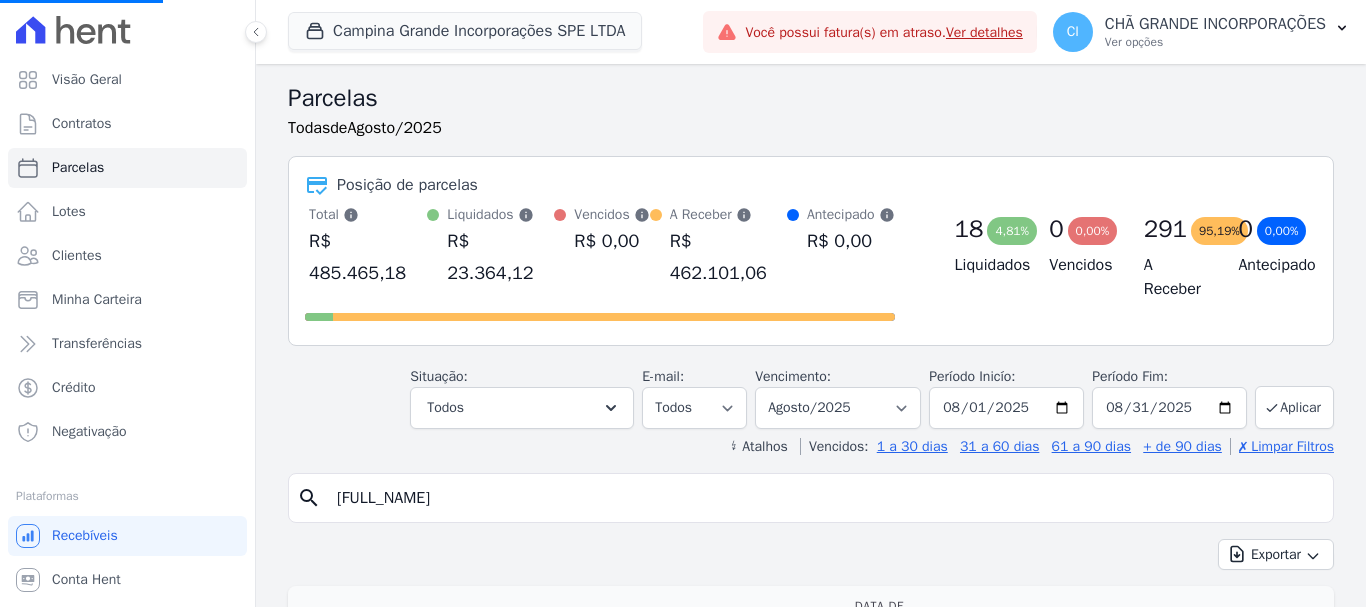 type 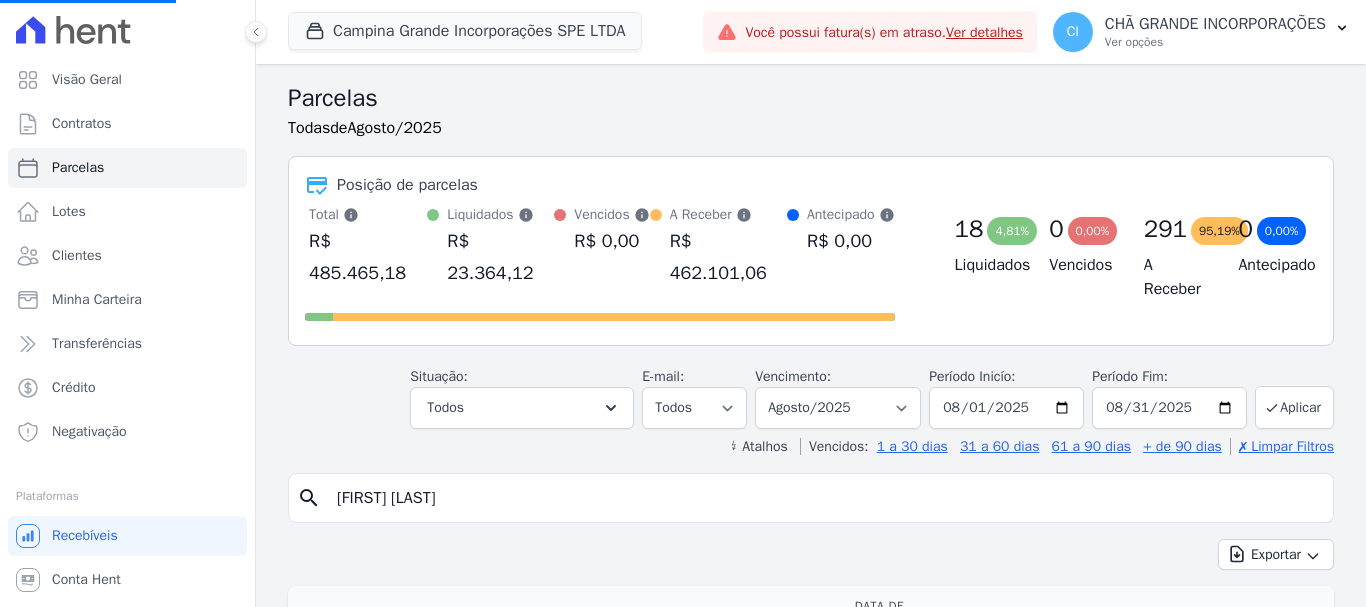 select 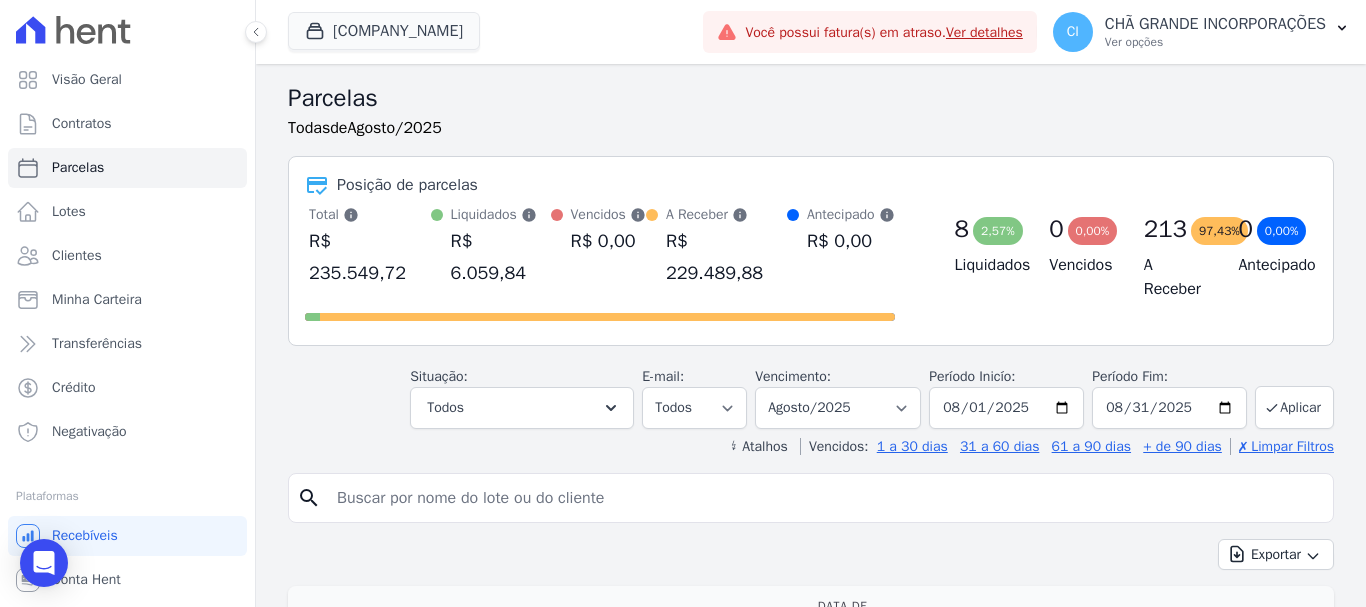 click at bounding box center [825, 498] 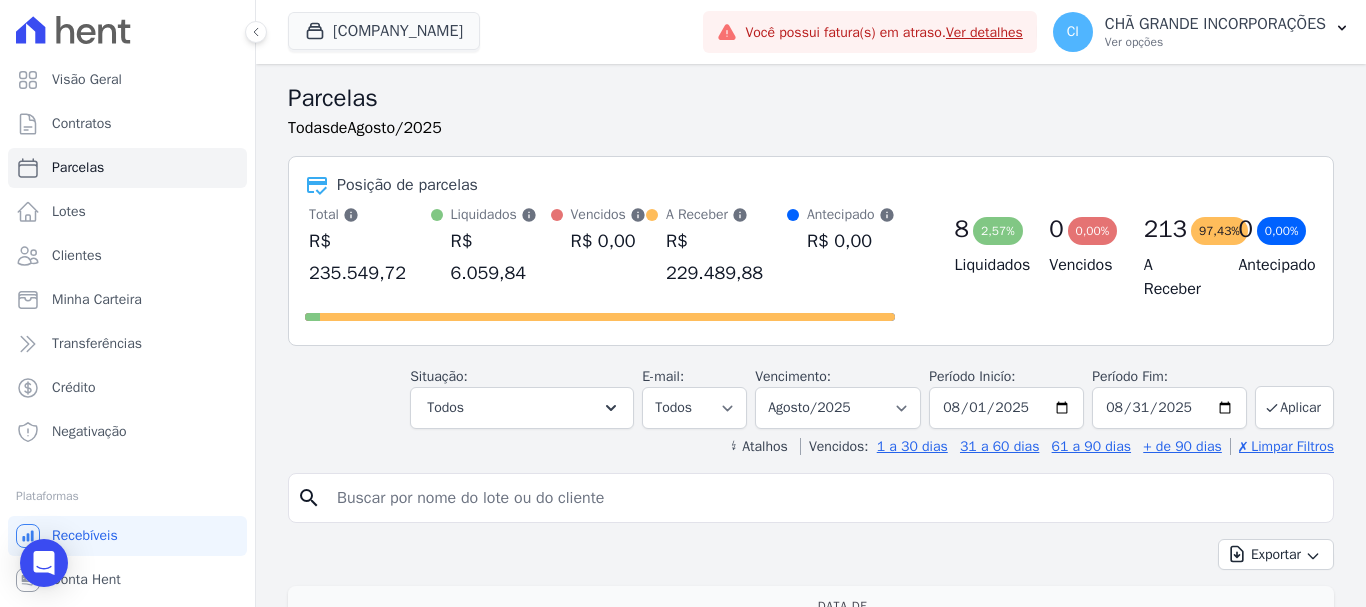 paste on "Maysa Rocha Leite" 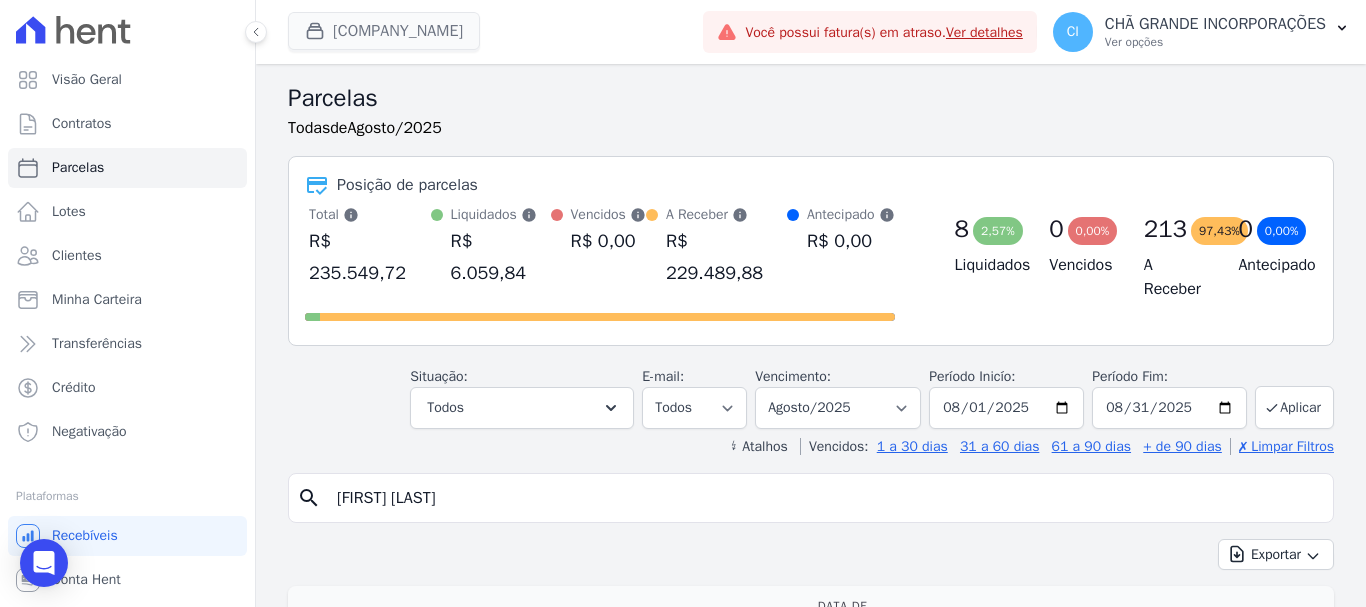 type on "Maysa Rocha Leite" 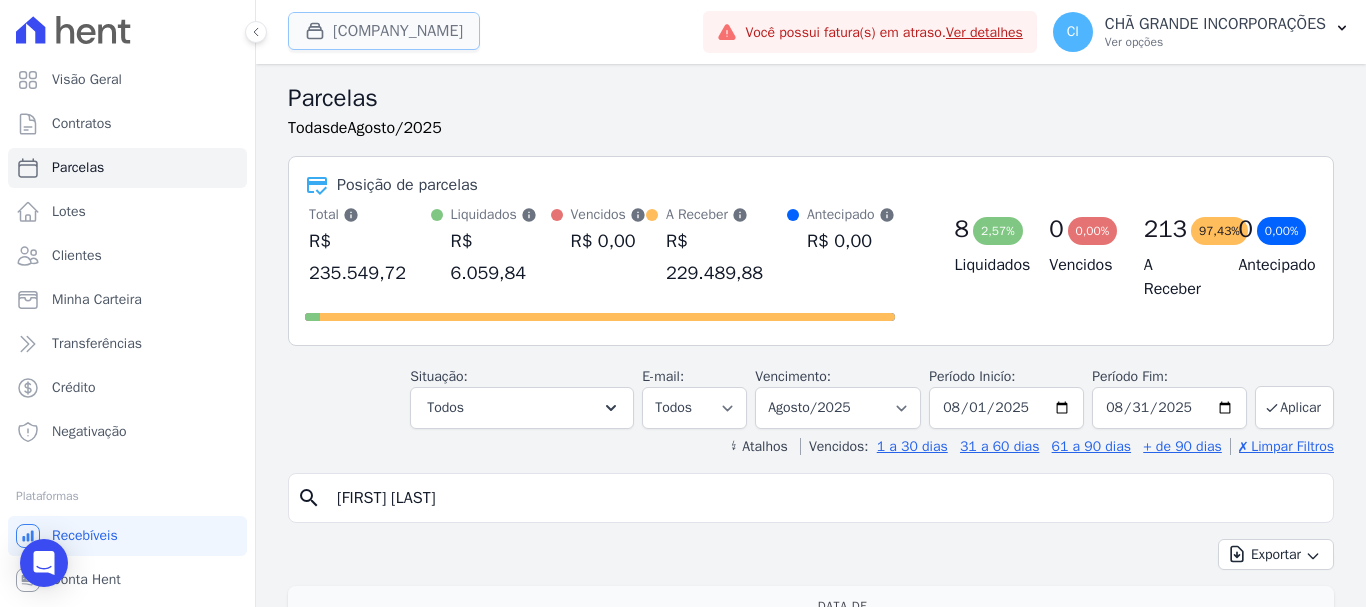 click on "Chã Grande Incorporações SPE LTDA" at bounding box center (384, 31) 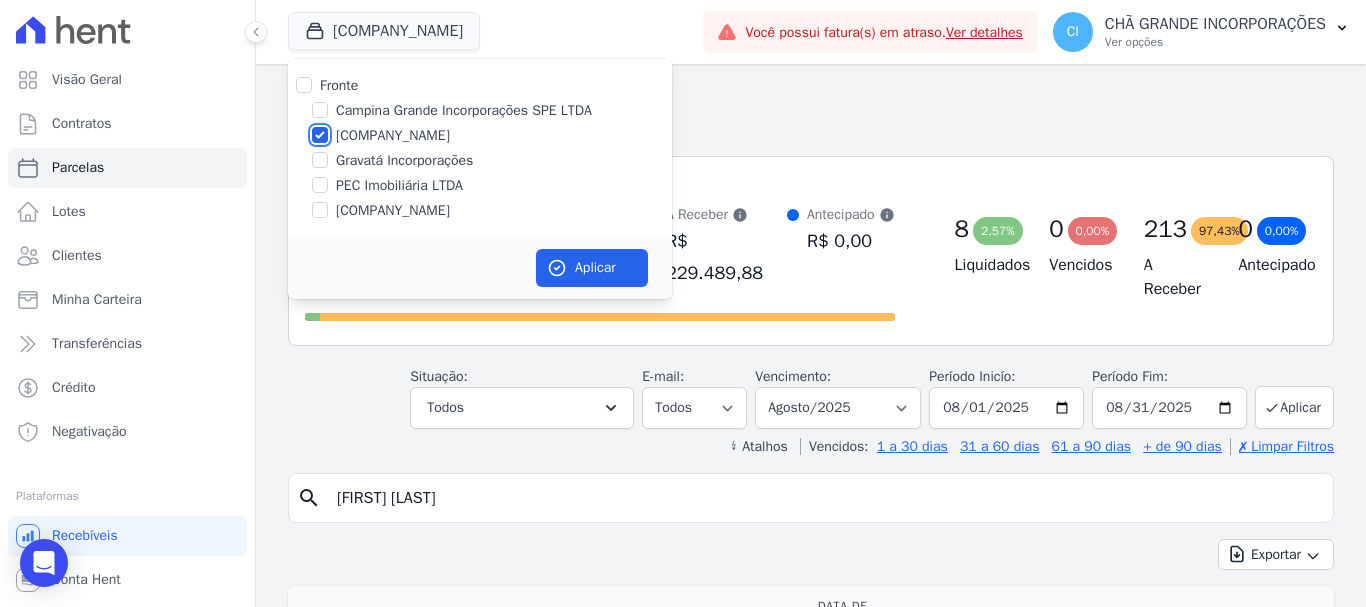 click on "Chã Grande Incorporações SPE LTDA" at bounding box center [320, 135] 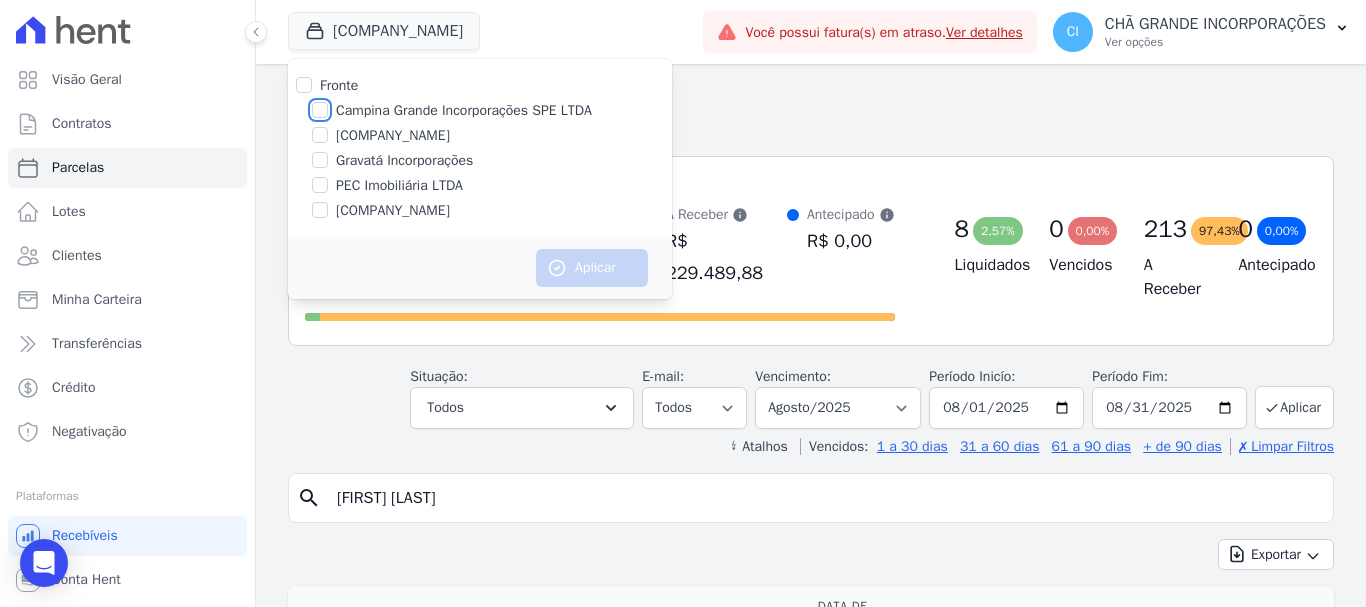 drag, startPoint x: 318, startPoint y: 112, endPoint x: 346, endPoint y: 132, distance: 34.4093 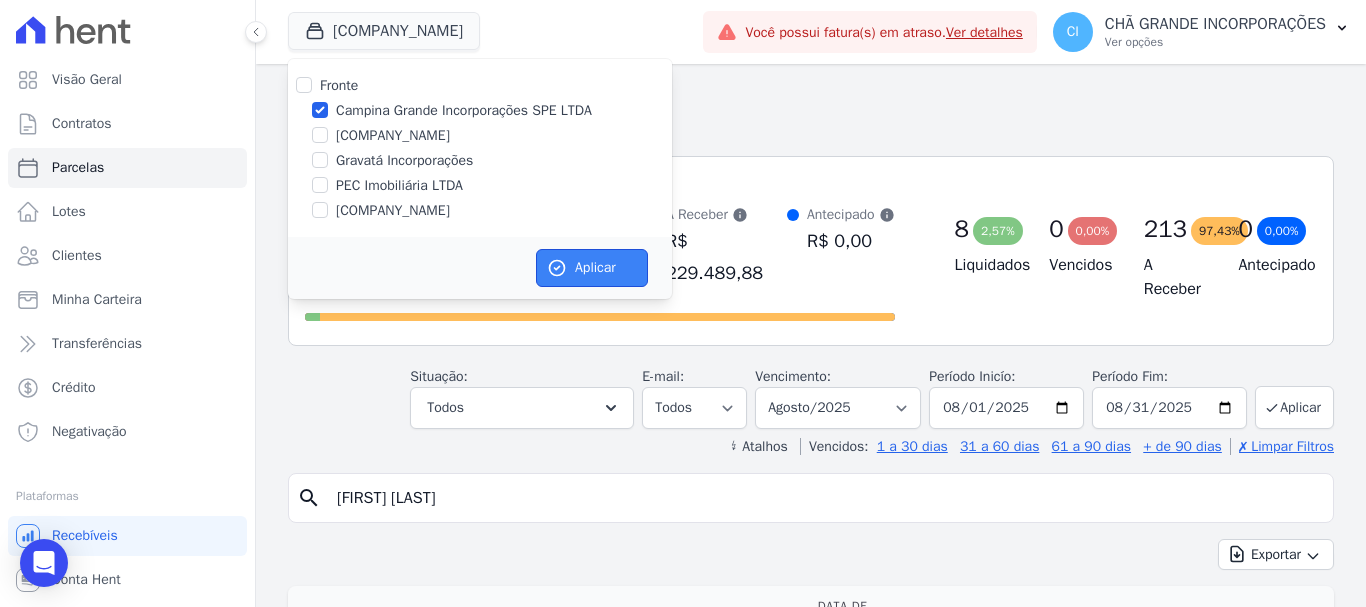click on "Aplicar" at bounding box center [592, 268] 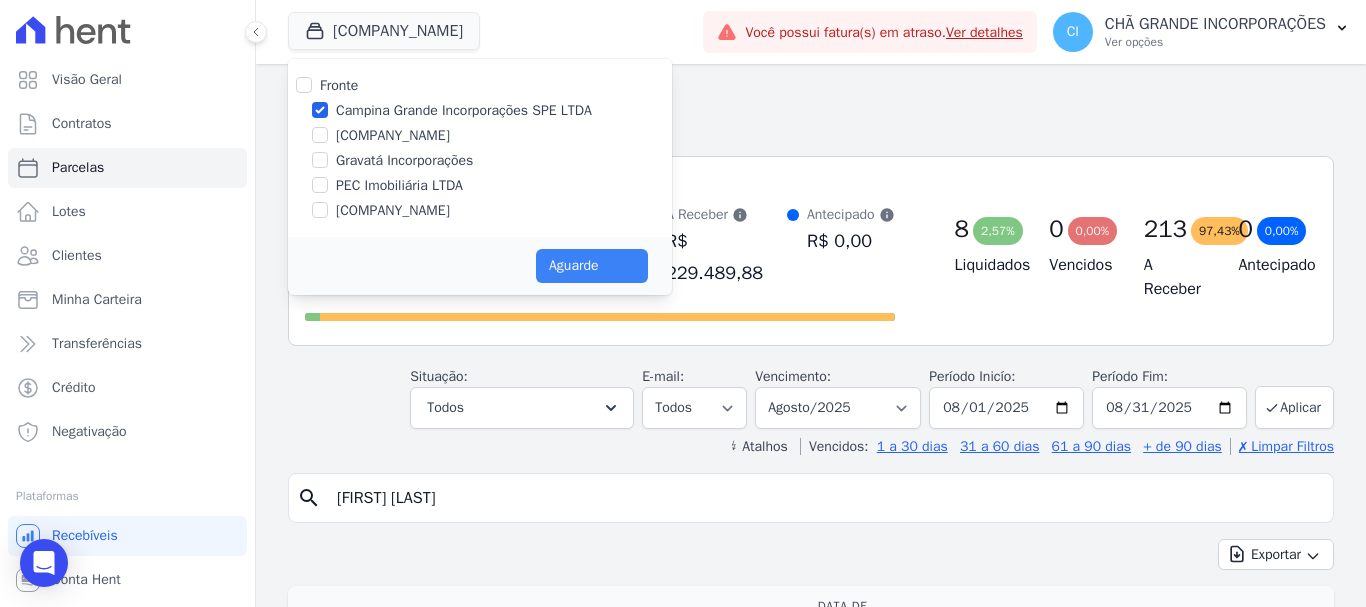 select 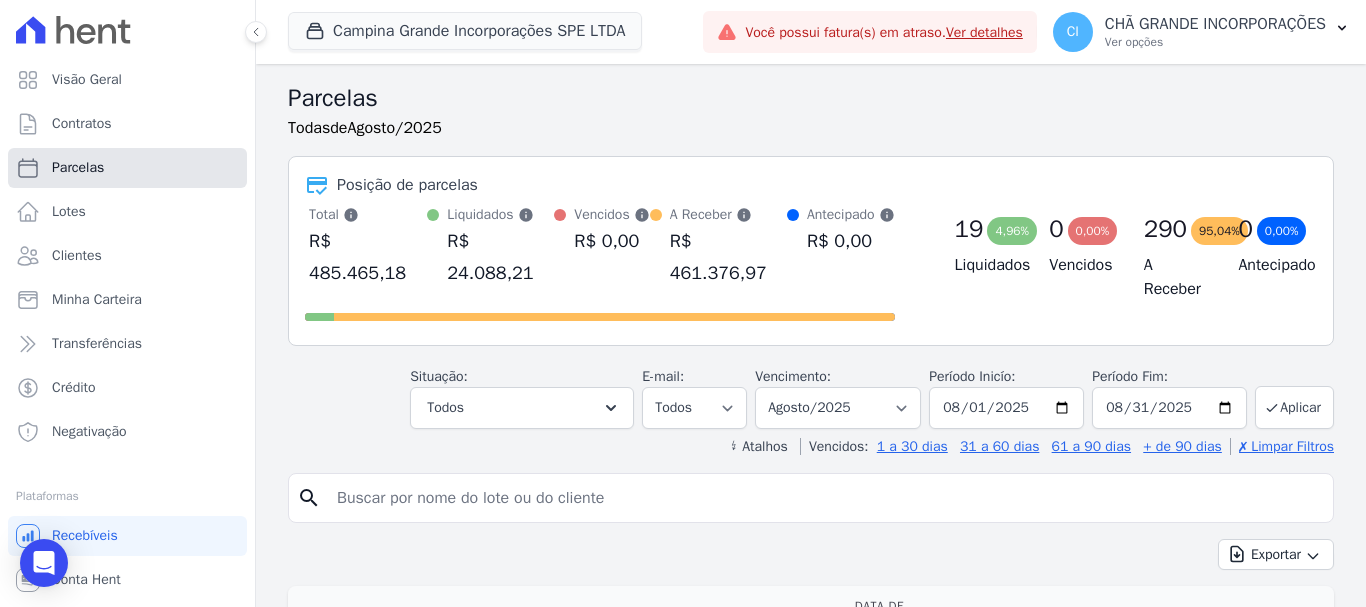 click on "Parcelas" at bounding box center [78, 168] 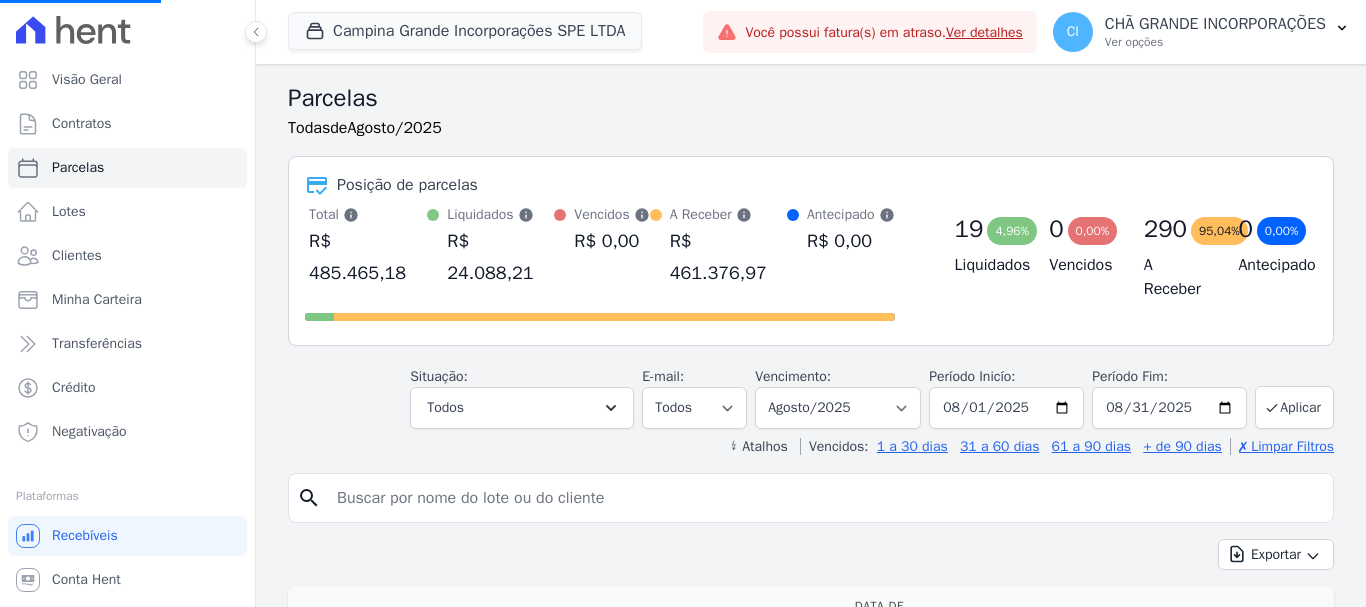 select 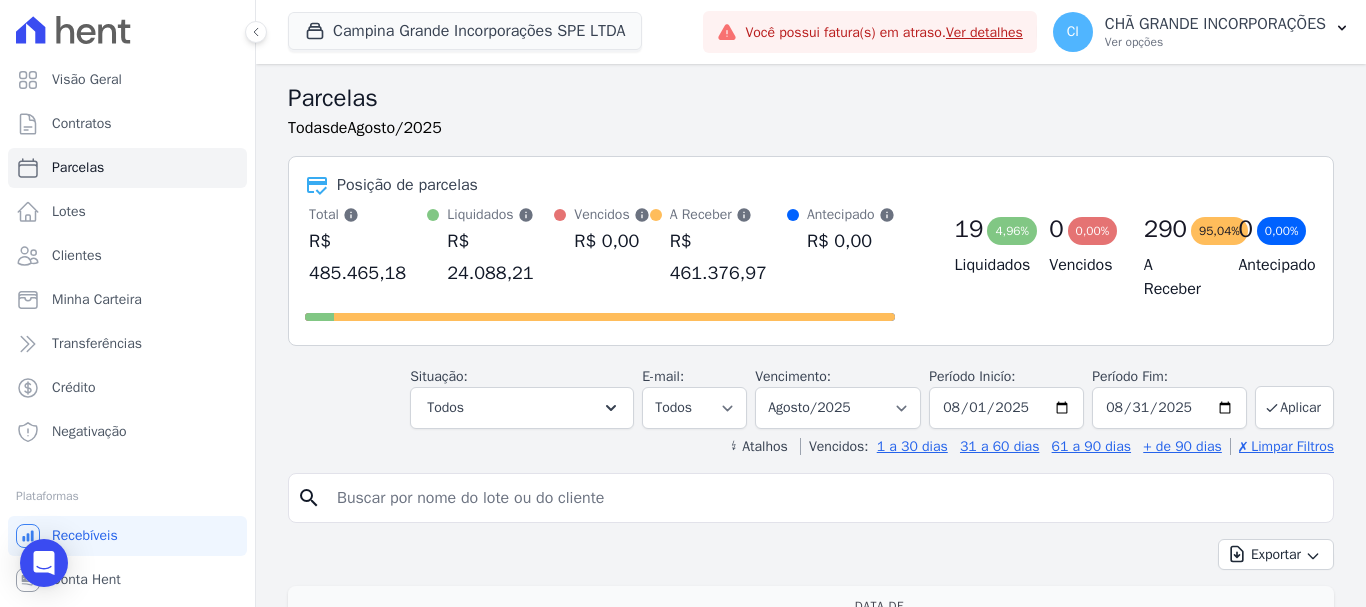 click at bounding box center [825, 498] 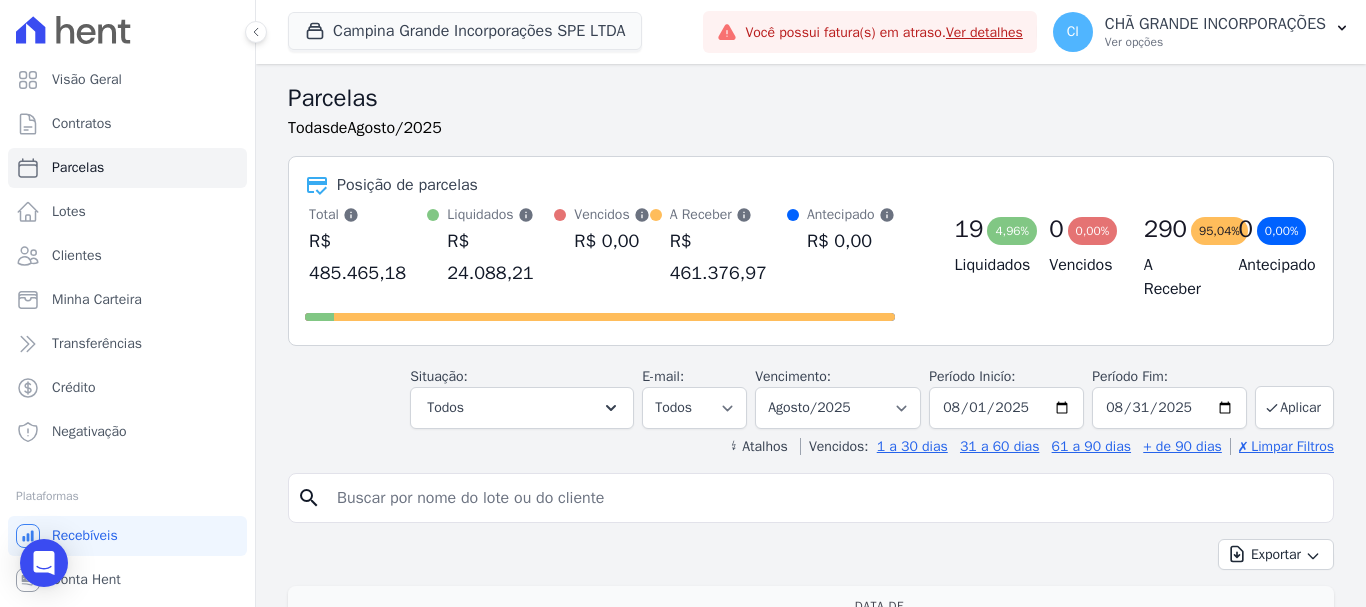 paste on "Maysa Rocha Leite" 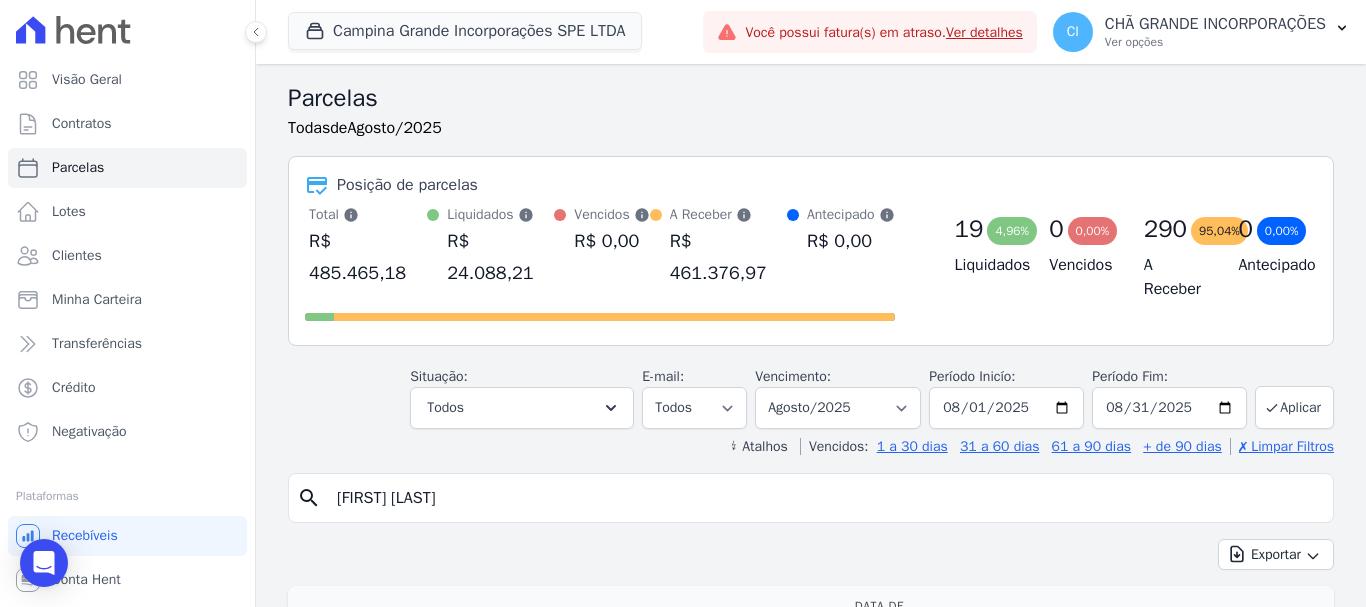 type on "maysa rocha leite" 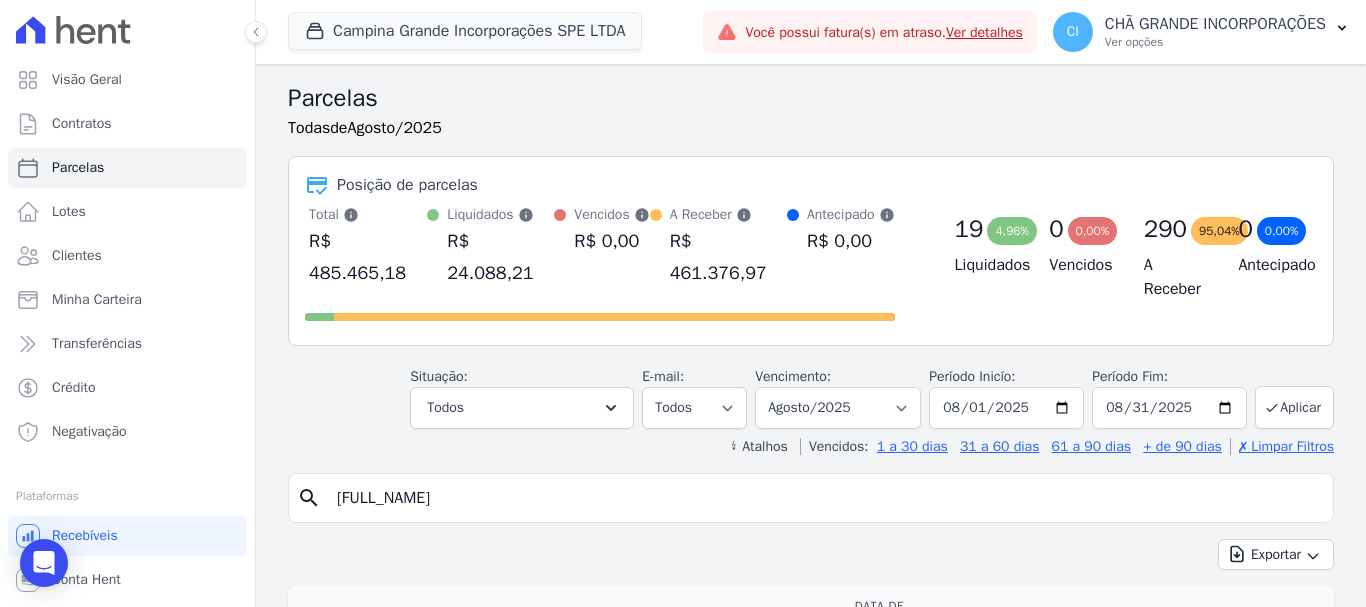 select 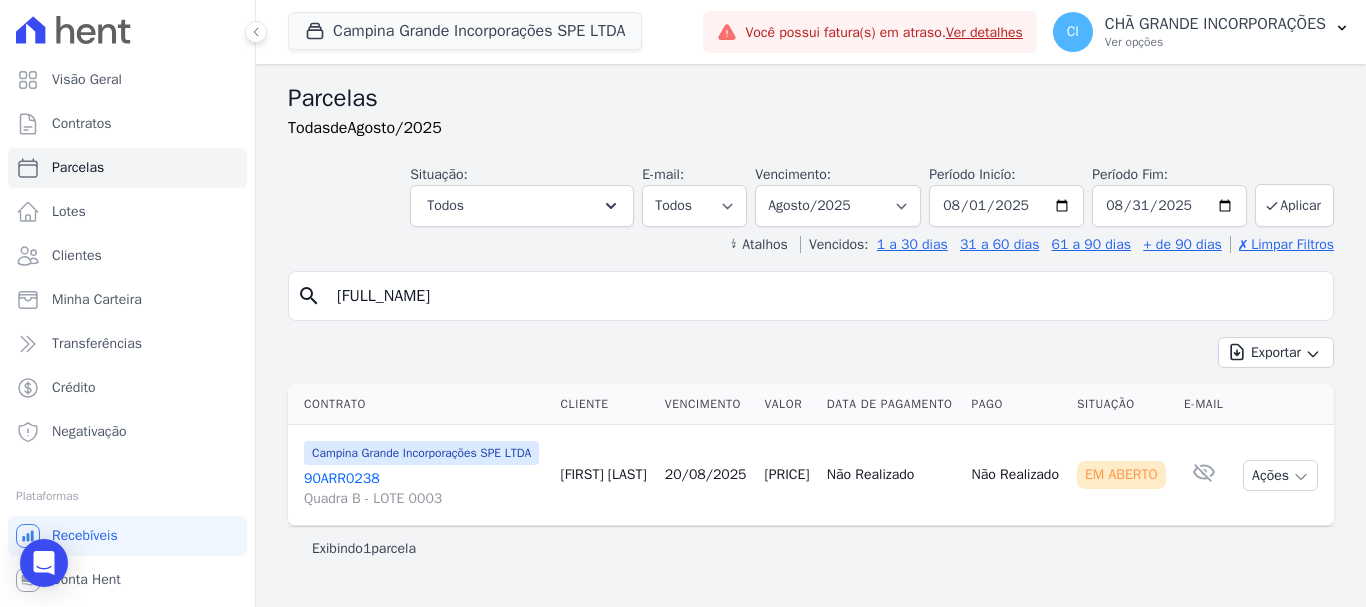 scroll, scrollTop: 16, scrollLeft: 0, axis: vertical 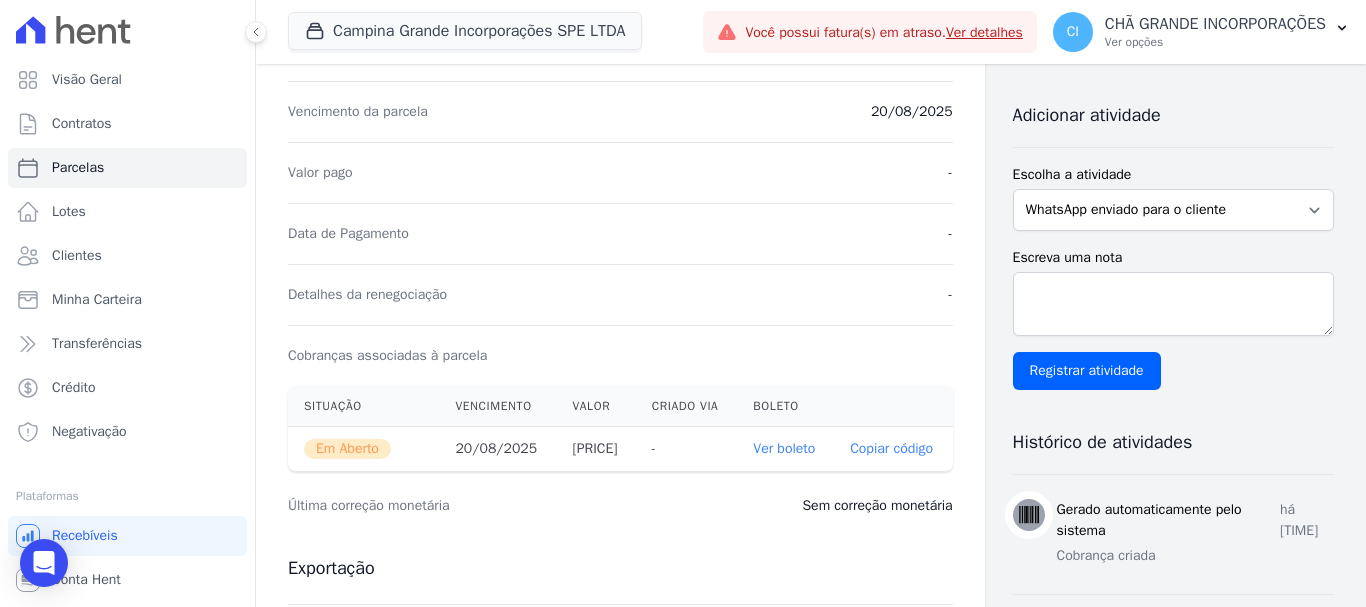 click on "Ver boleto" at bounding box center (784, 448) 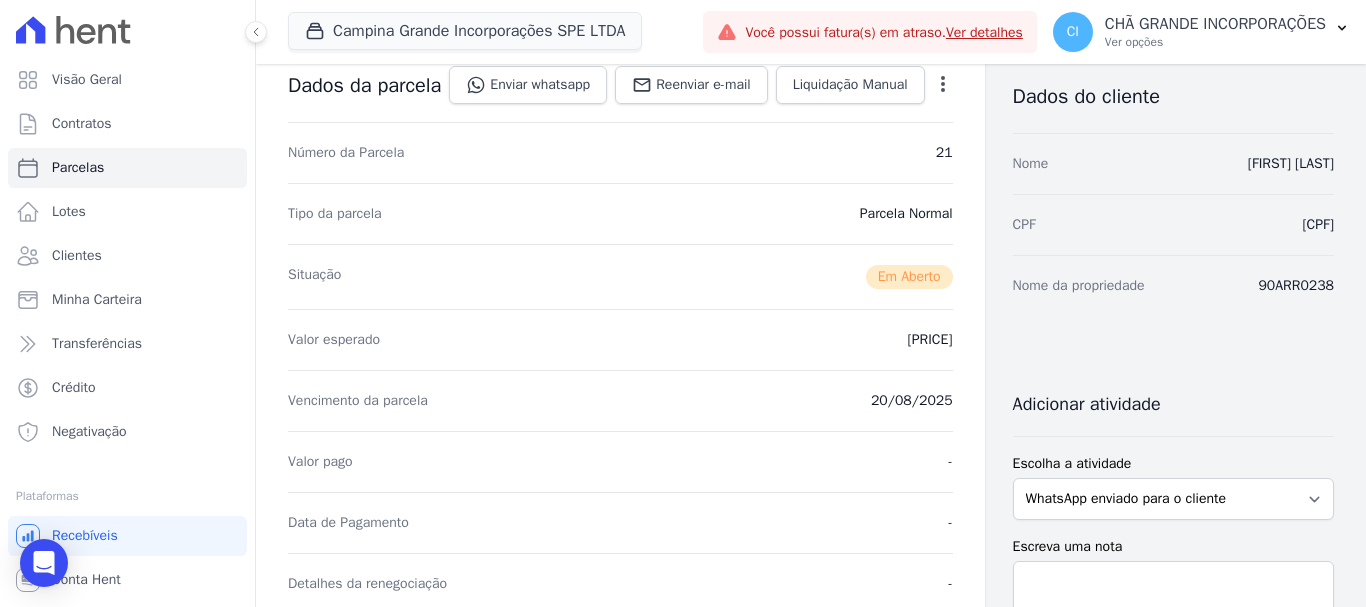 scroll, scrollTop: 0, scrollLeft: 0, axis: both 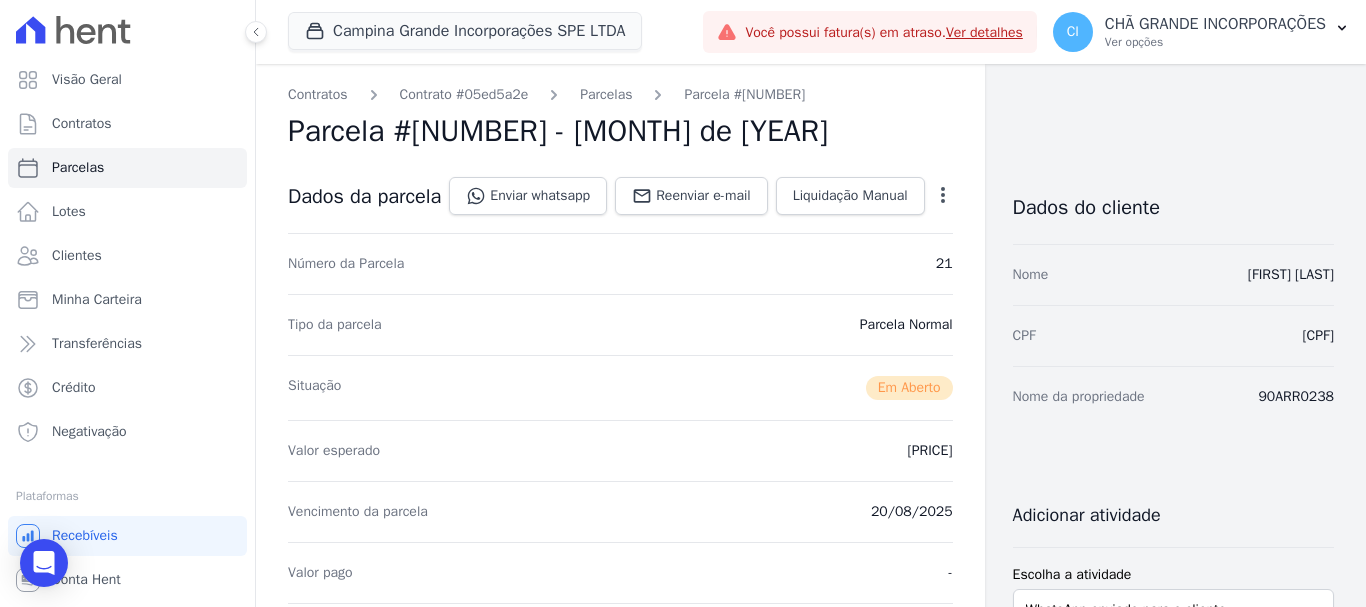 select 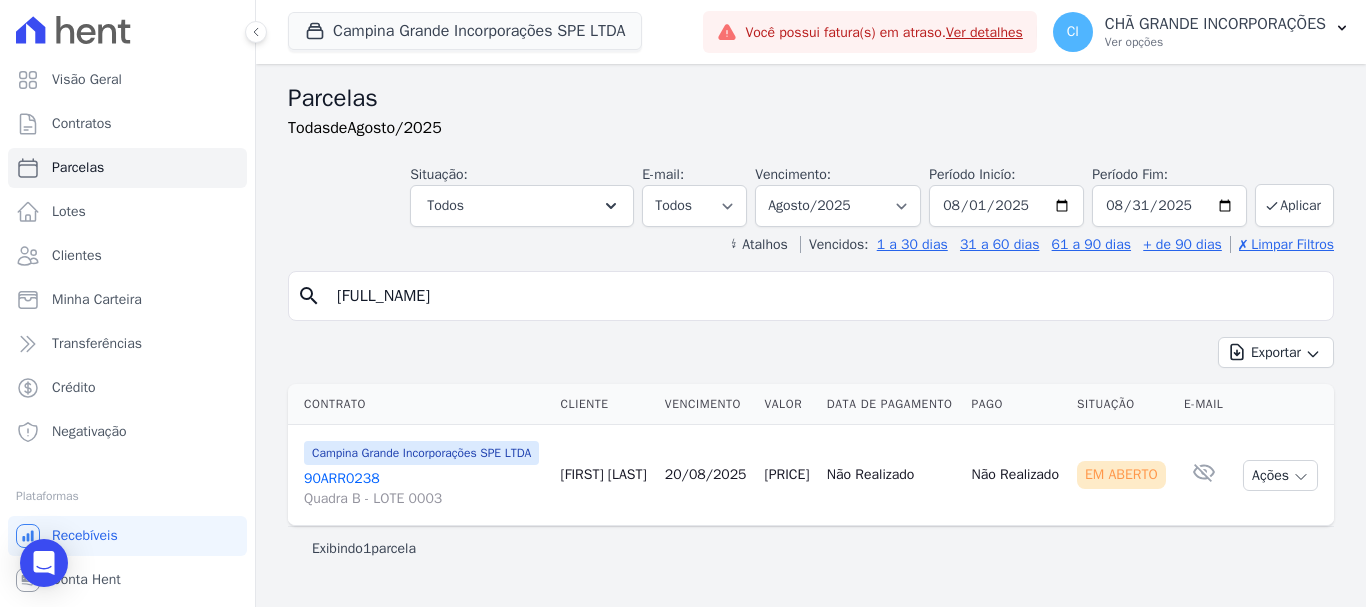 click on "90ARR0238
Quadra B - LOTE 0003" at bounding box center [424, 489] 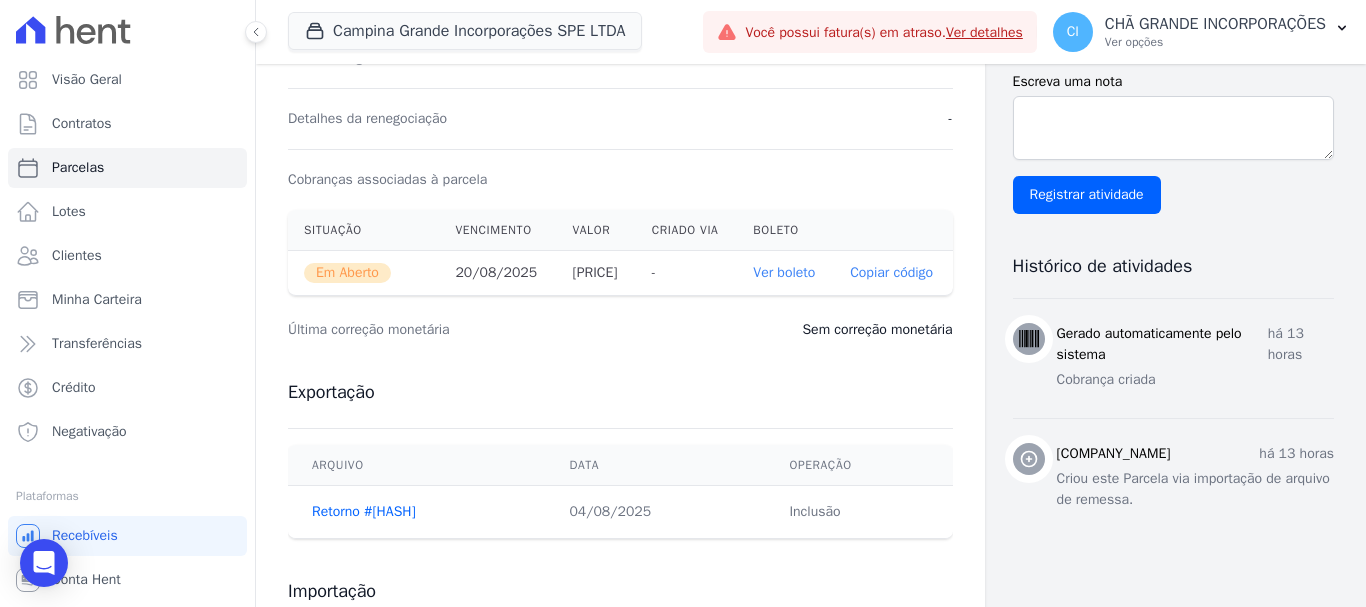 scroll, scrollTop: 563, scrollLeft: 0, axis: vertical 